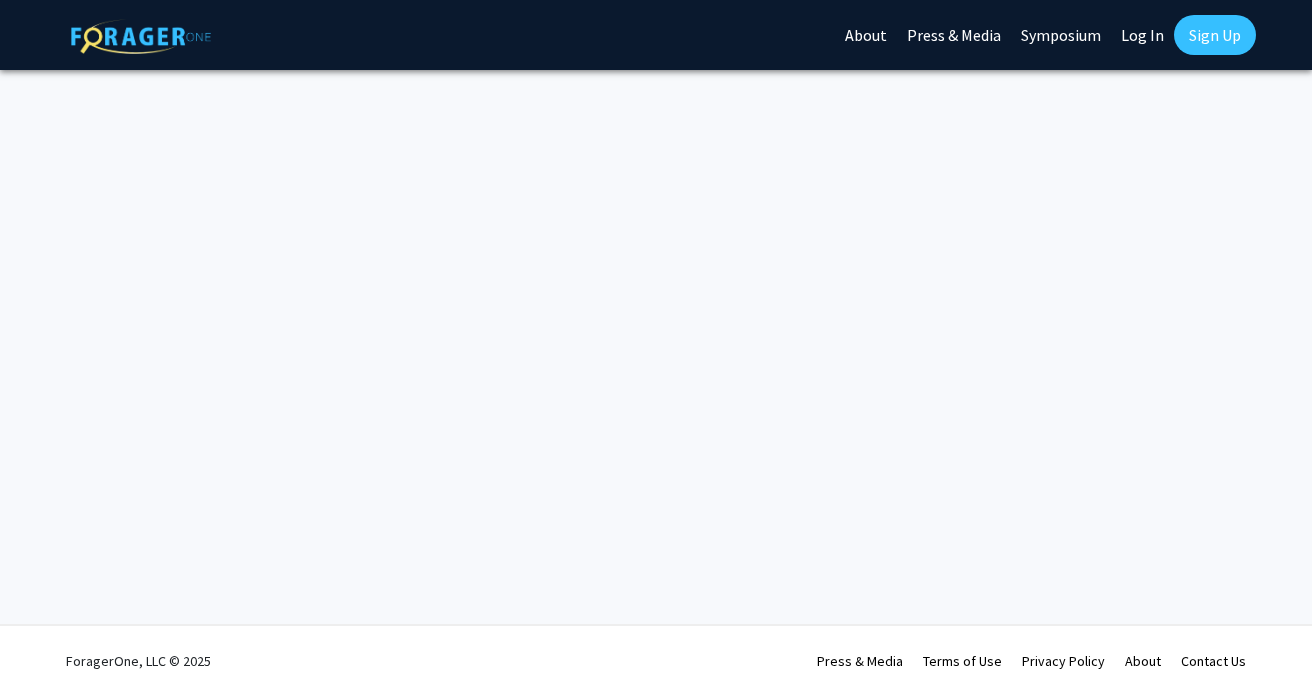 scroll, scrollTop: 0, scrollLeft: 0, axis: both 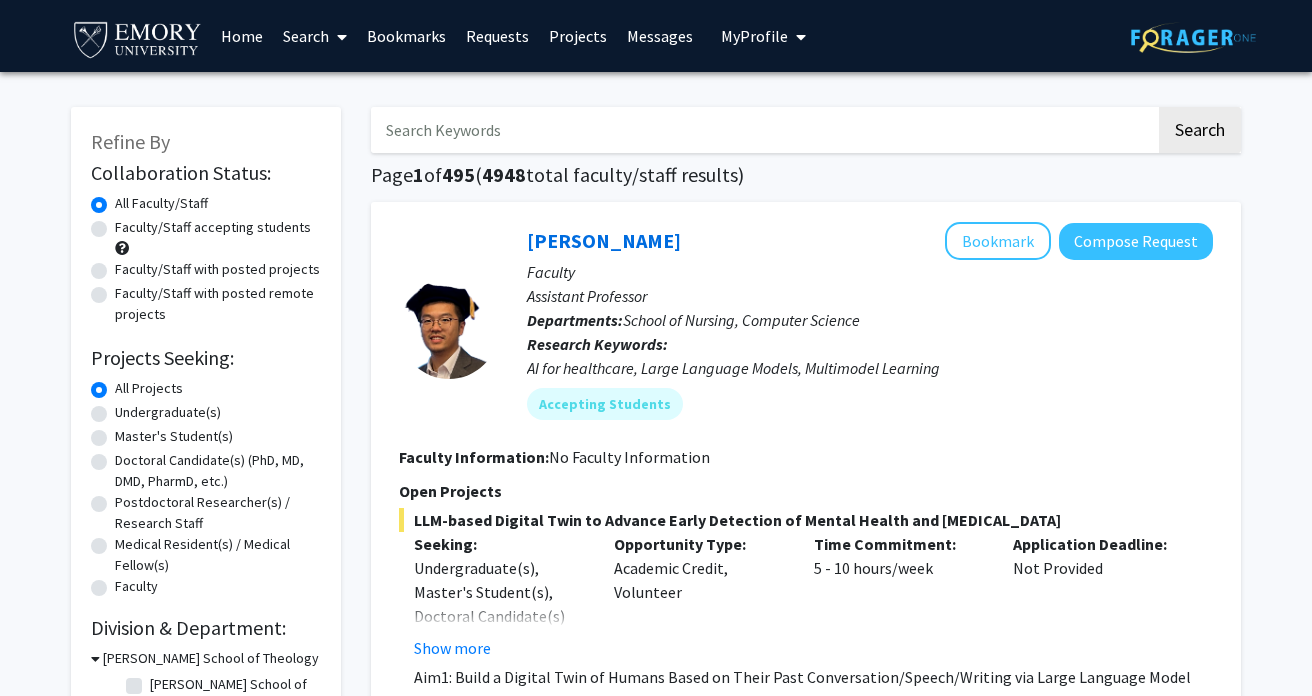 click at bounding box center [763, 130] 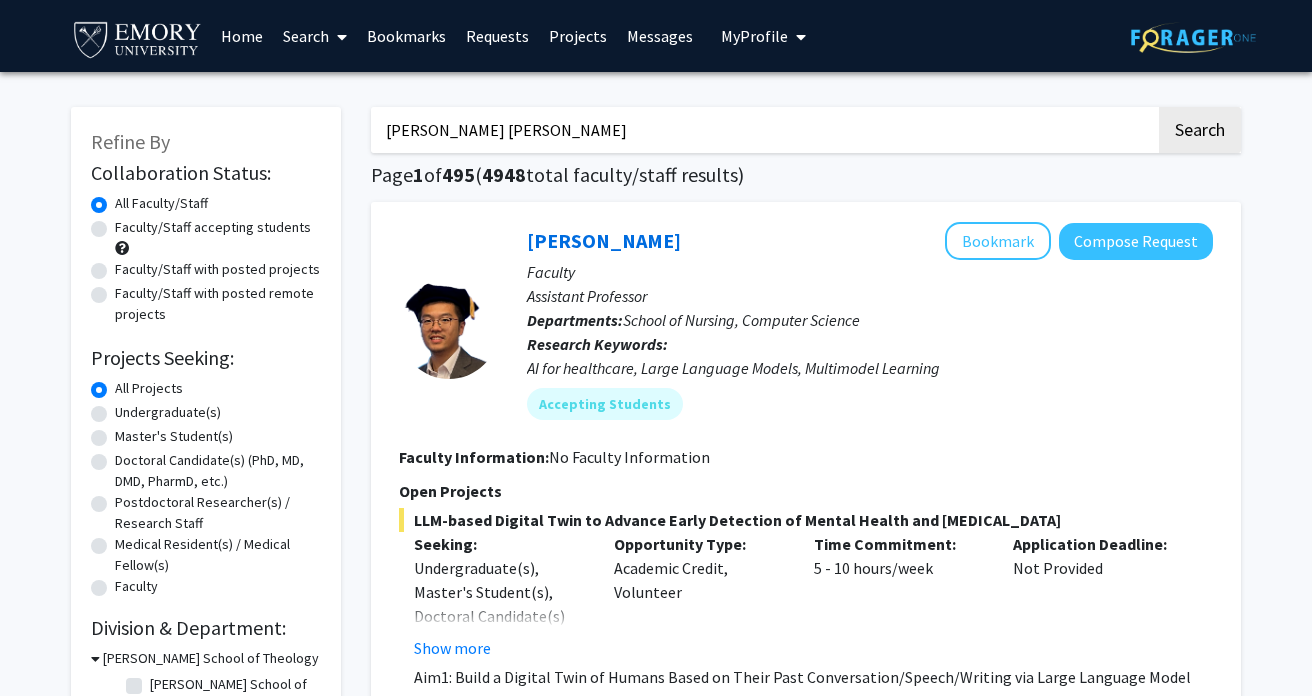 type on "Dr. Howa Yeung" 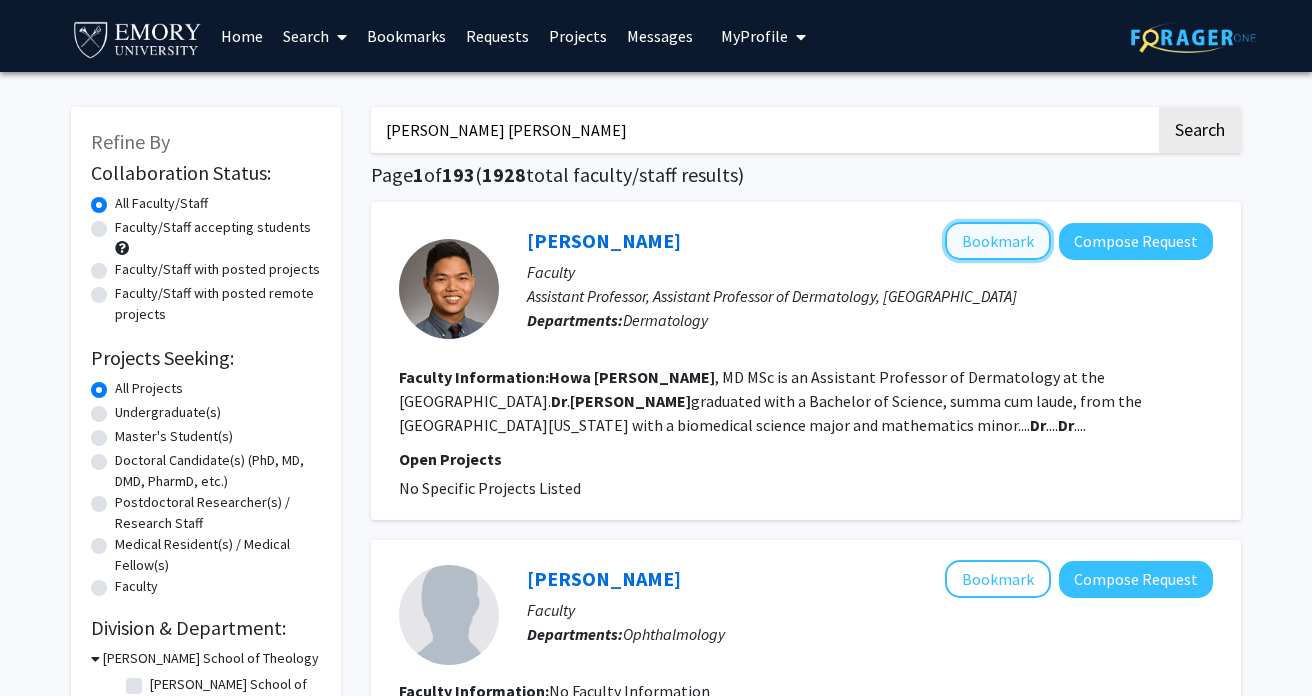 click on "Bookmark" 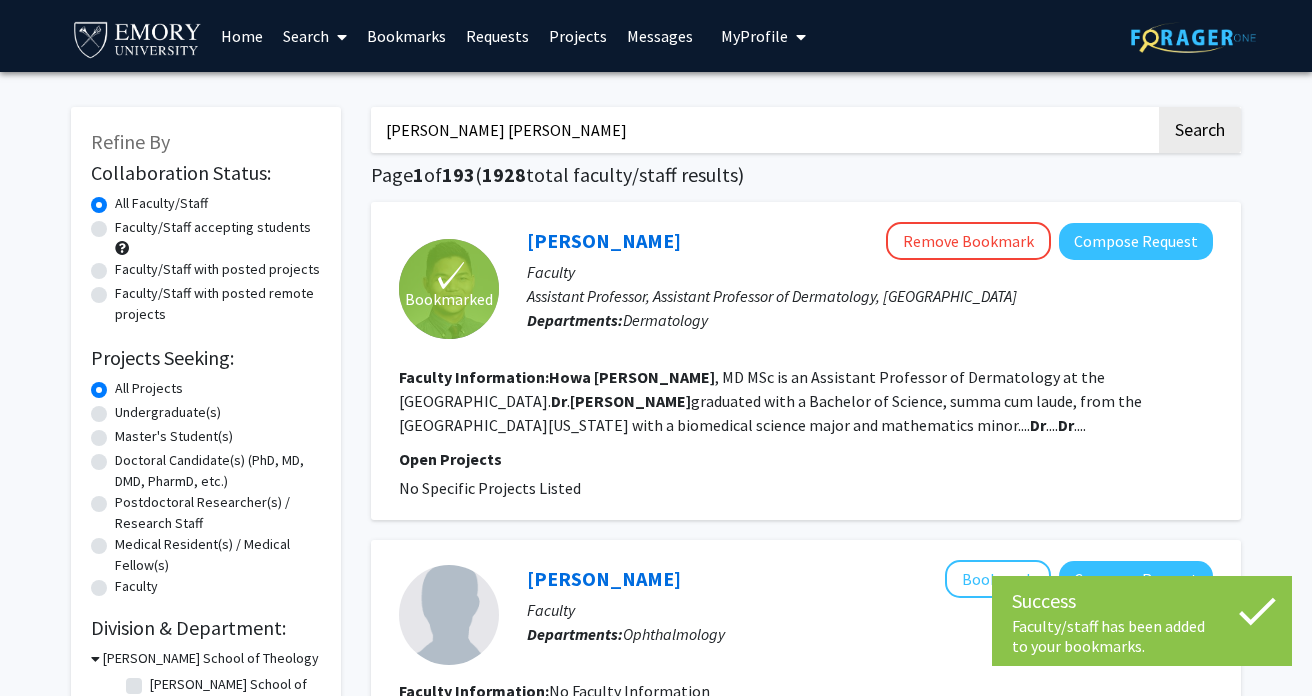 drag, startPoint x: 484, startPoint y: 135, endPoint x: 304, endPoint y: 133, distance: 180.01111 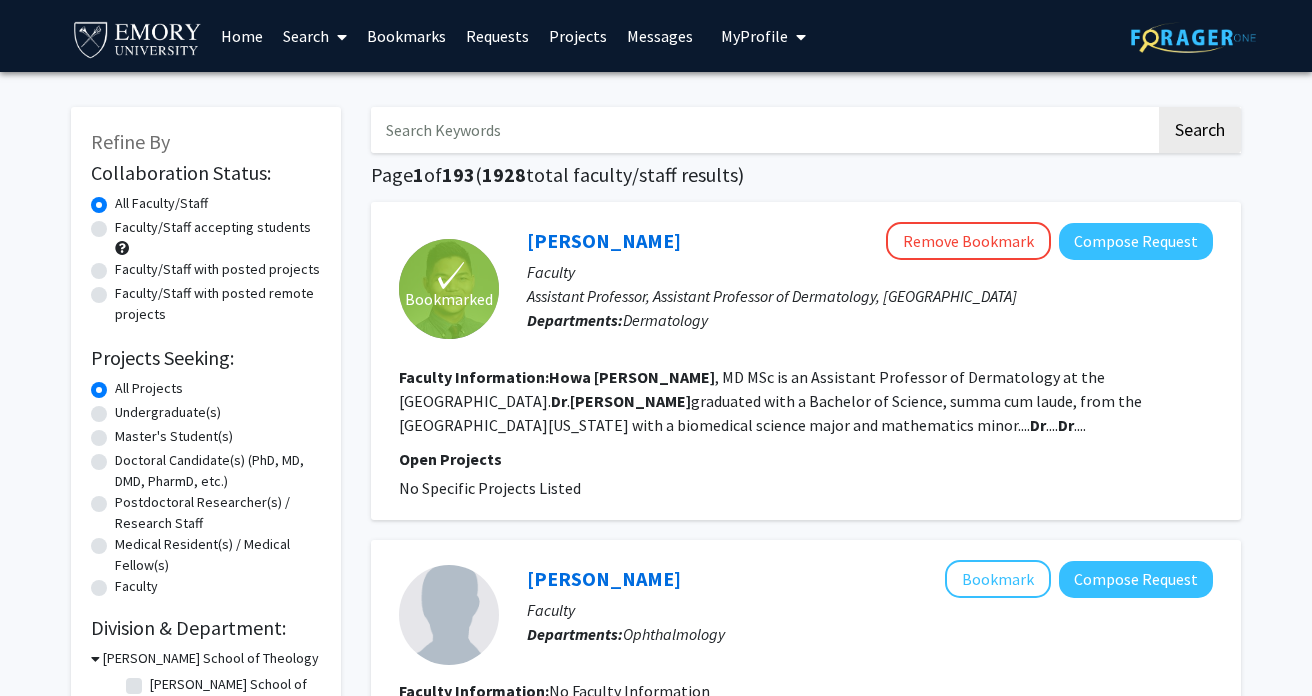 paste on "Dr. Loren Krueger, MD" 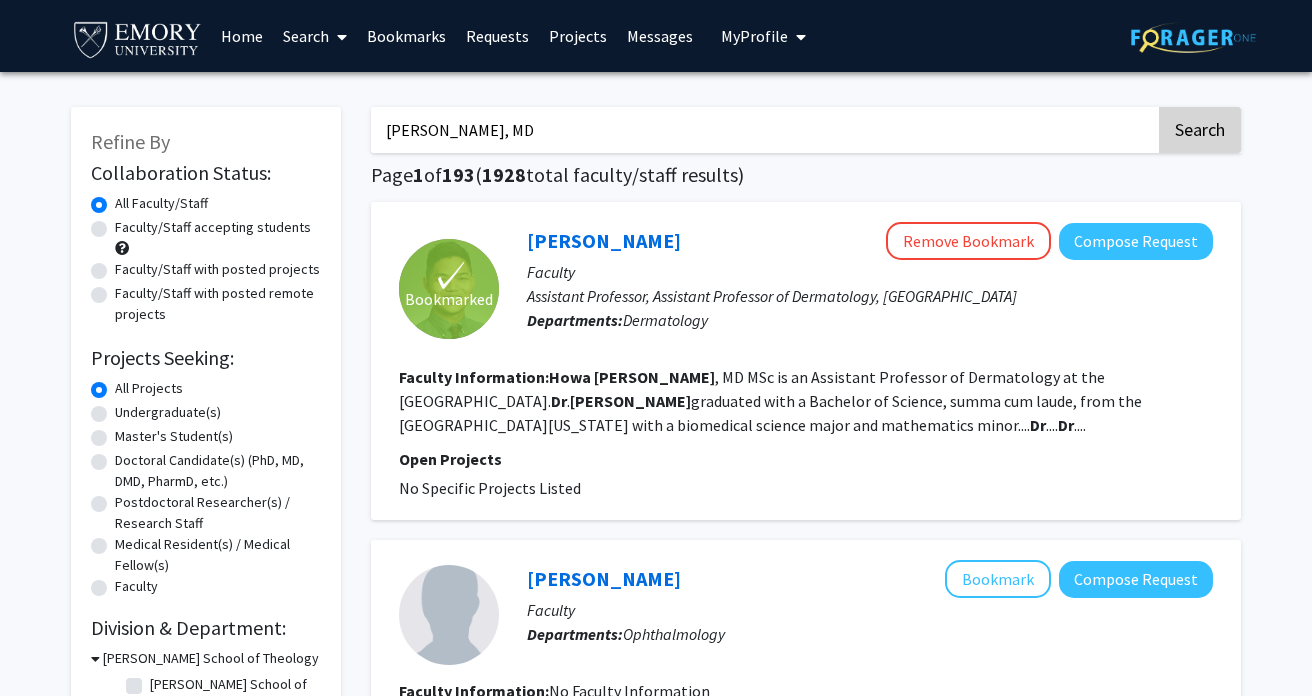 type on "Dr. Loren Krueger, MD" 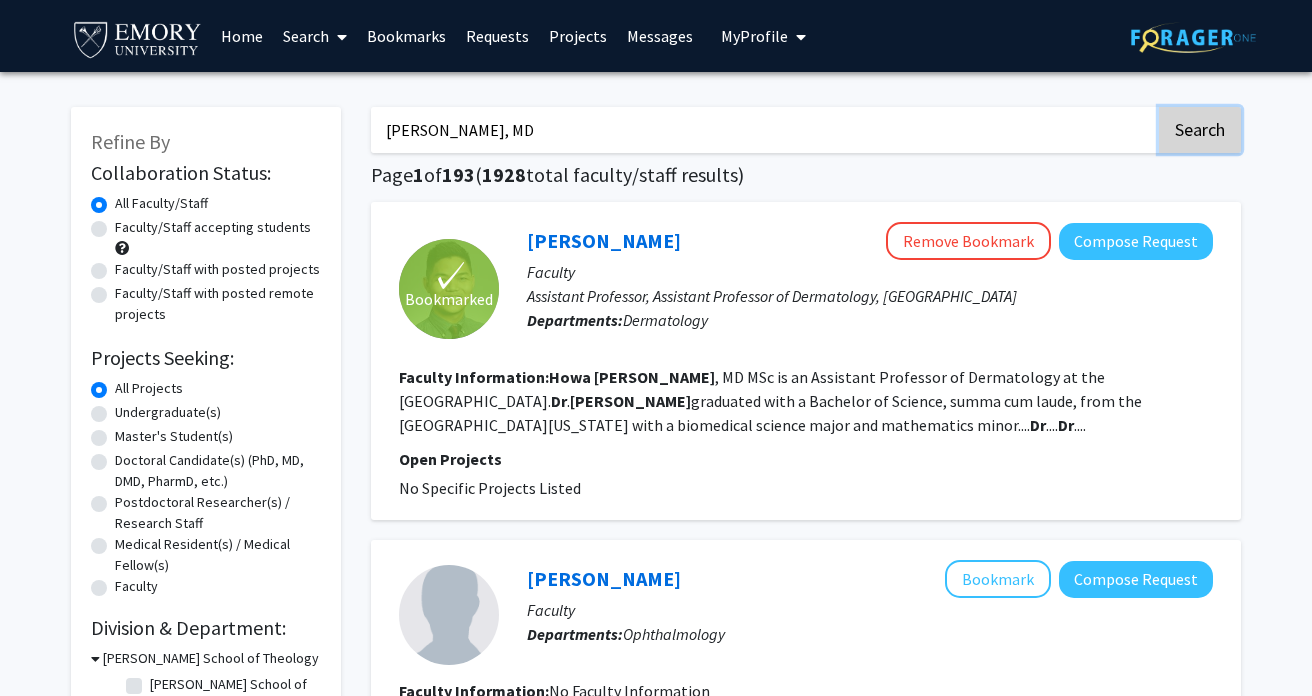click on "Search" 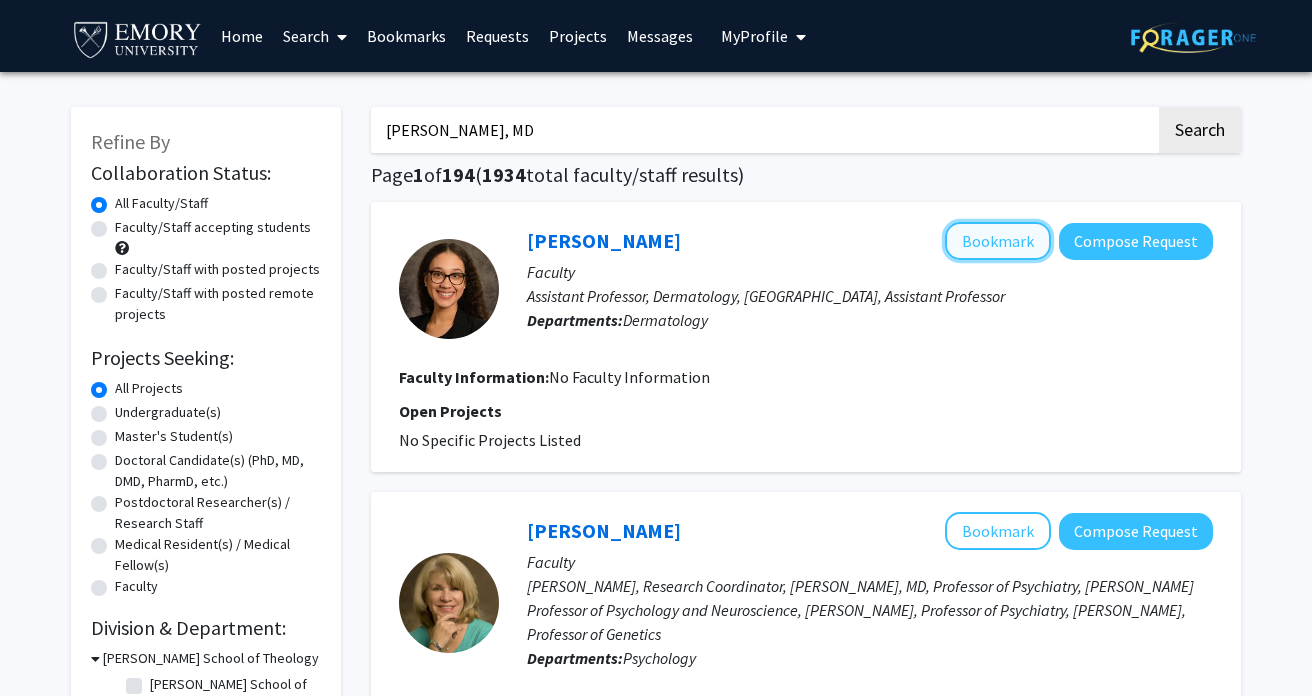 click on "Bookmark" 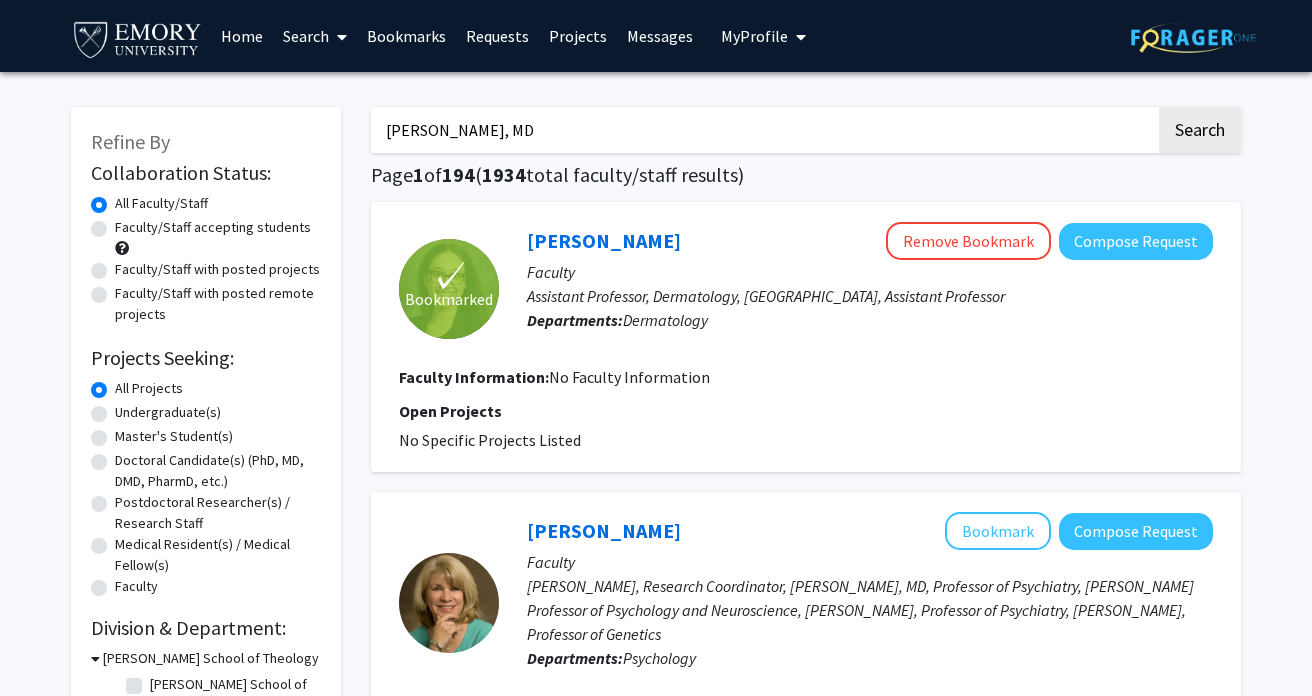 drag, startPoint x: 563, startPoint y: 134, endPoint x: 331, endPoint y: 134, distance: 232 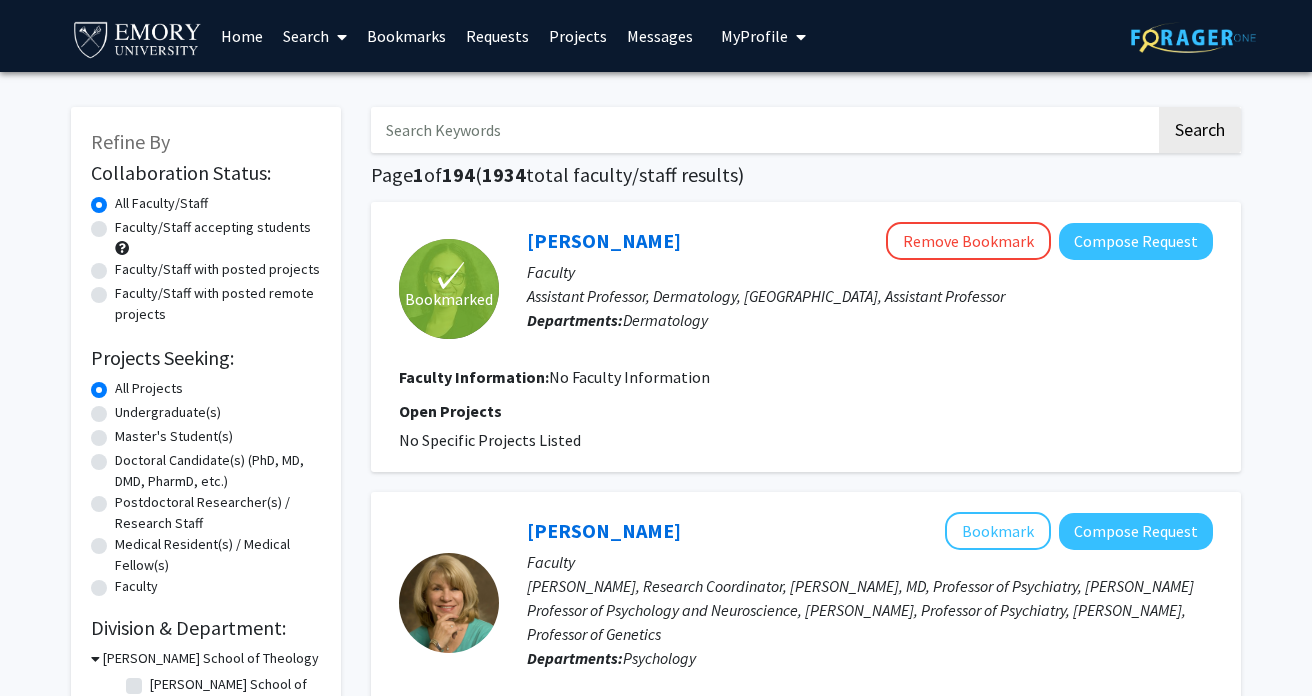 paste on "Dr. Chandra Ford" 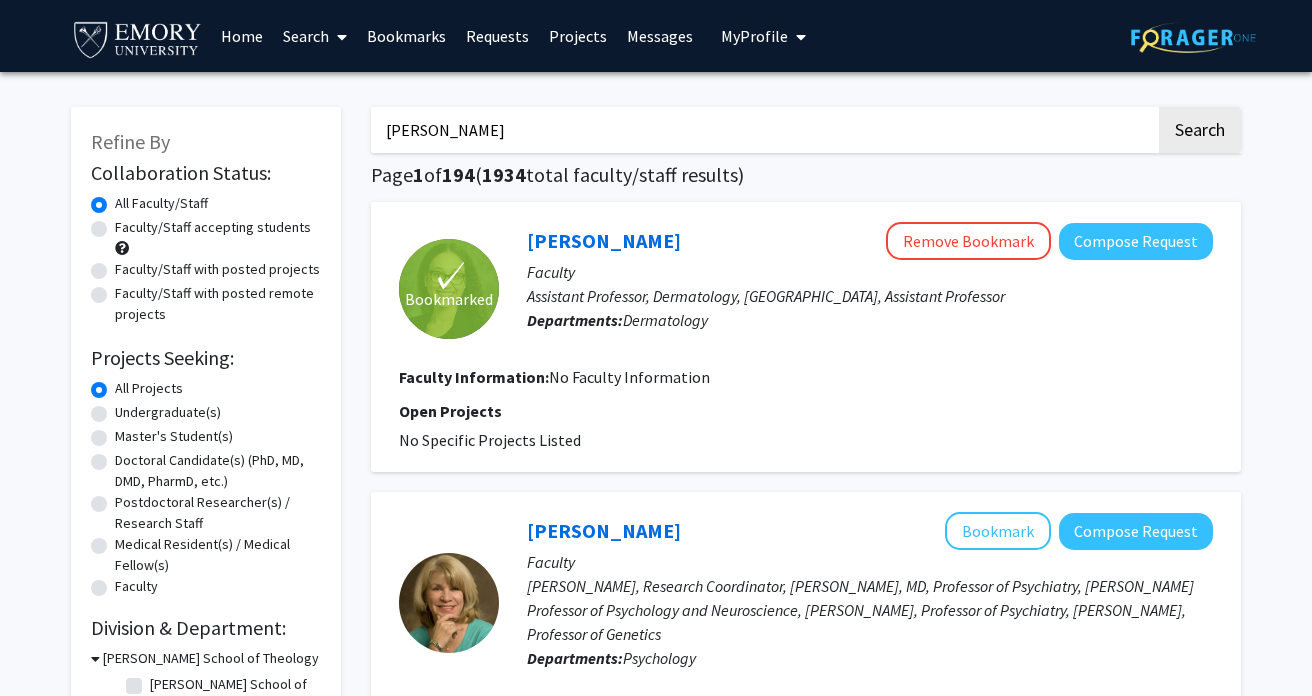 type on "Dr. Chandra Ford" 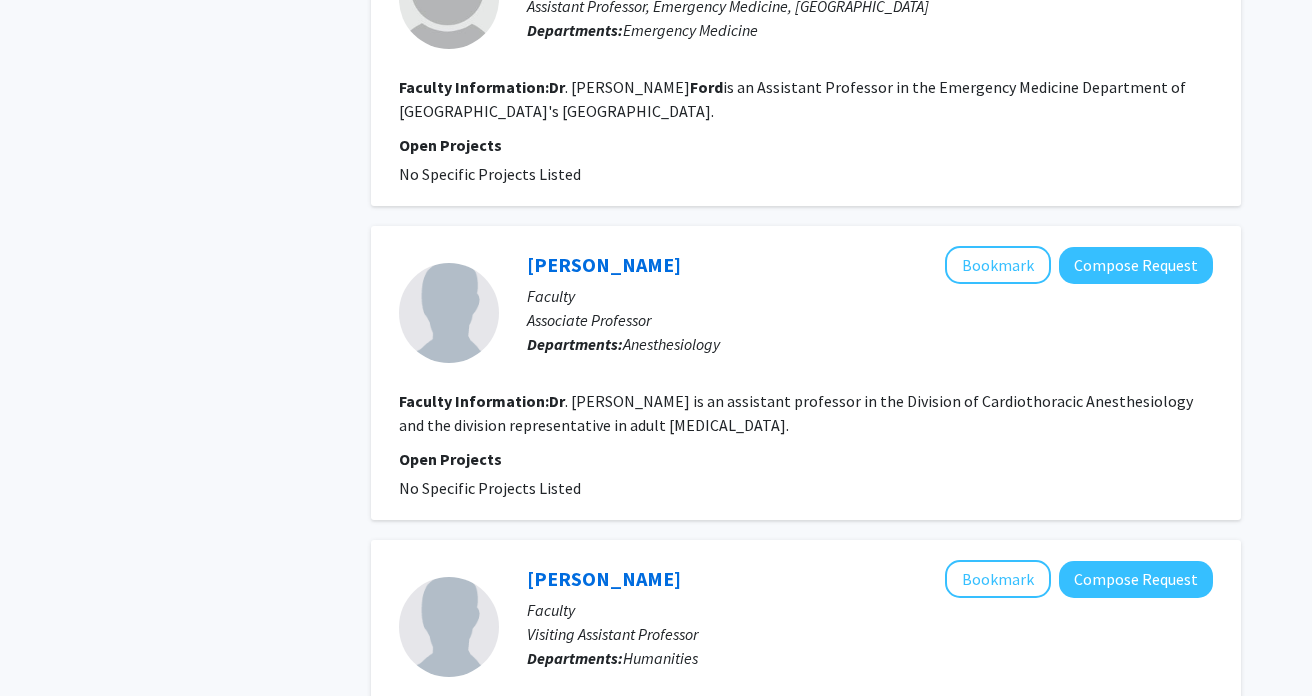scroll, scrollTop: 0, scrollLeft: 0, axis: both 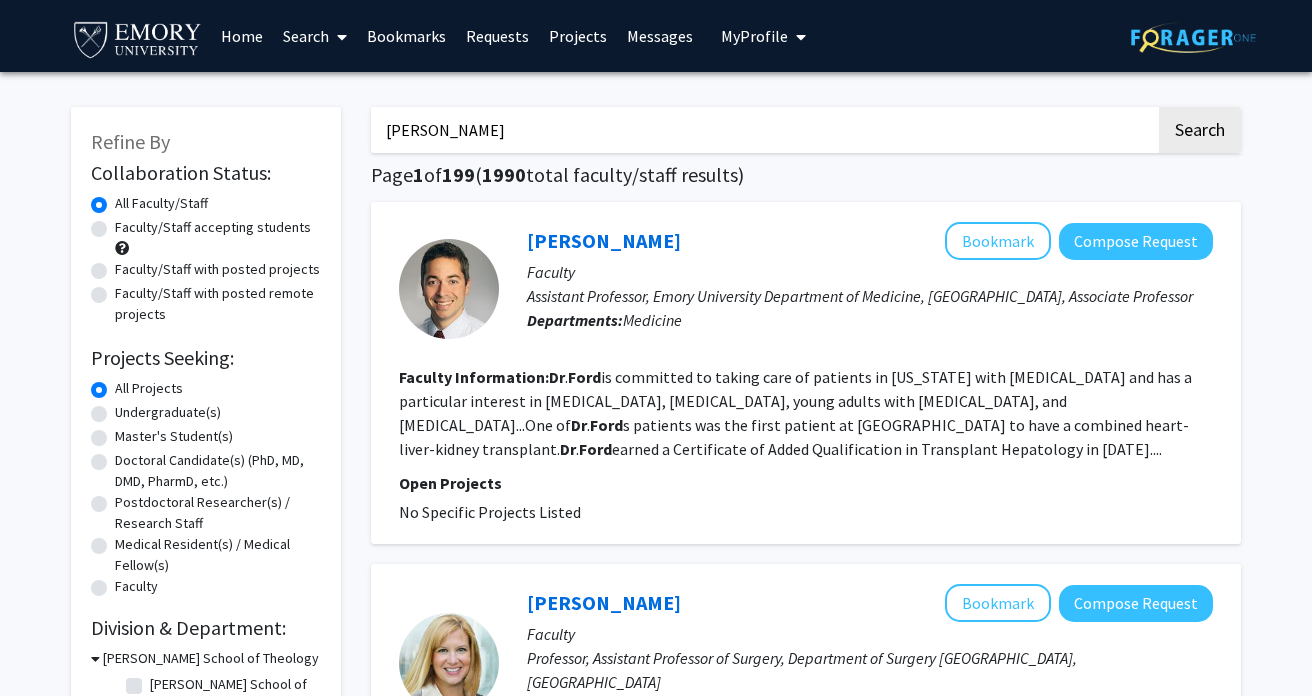 drag, startPoint x: 515, startPoint y: 139, endPoint x: 359, endPoint y: 139, distance: 156 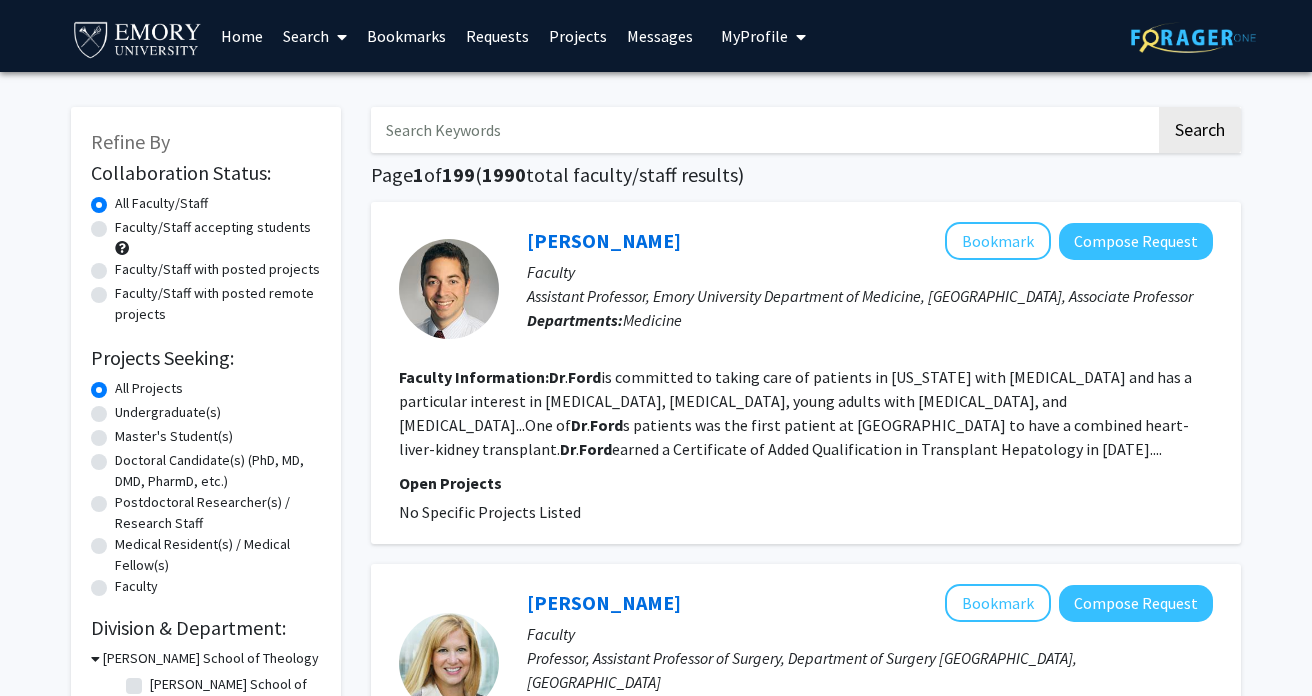 paste on "Dr. Tené T. Lewis" 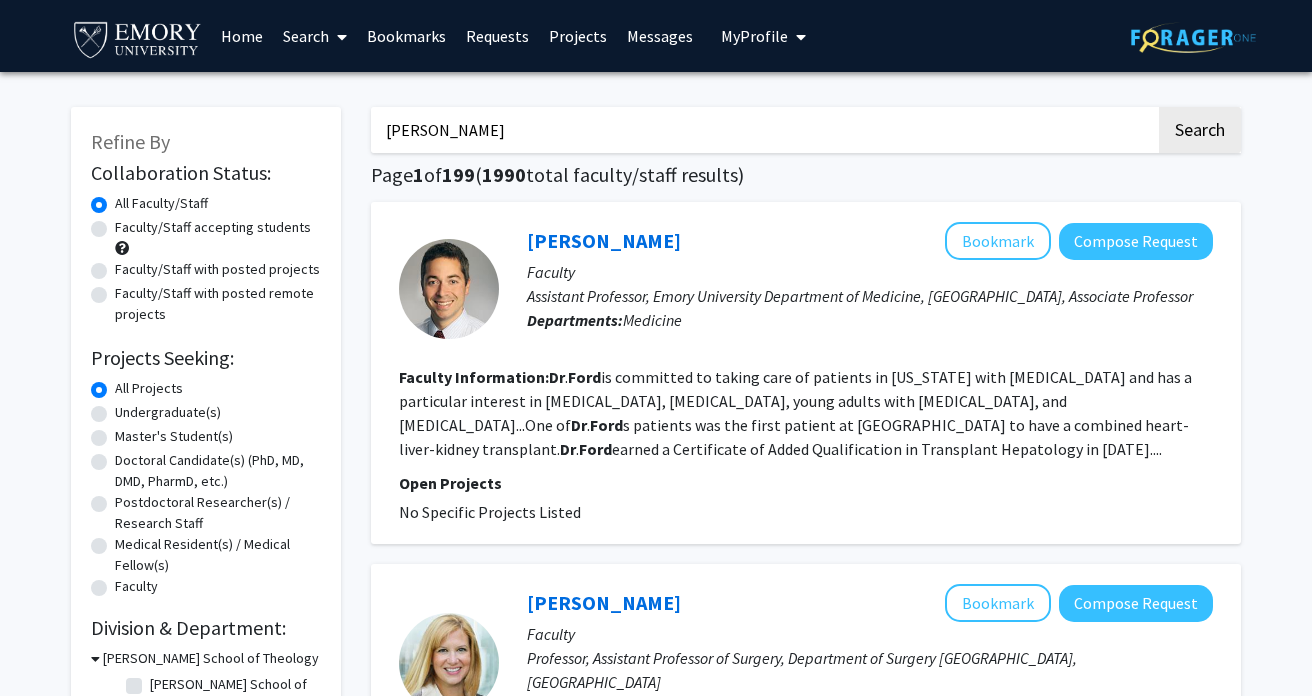type on "Dr. Tené T. Lewis" 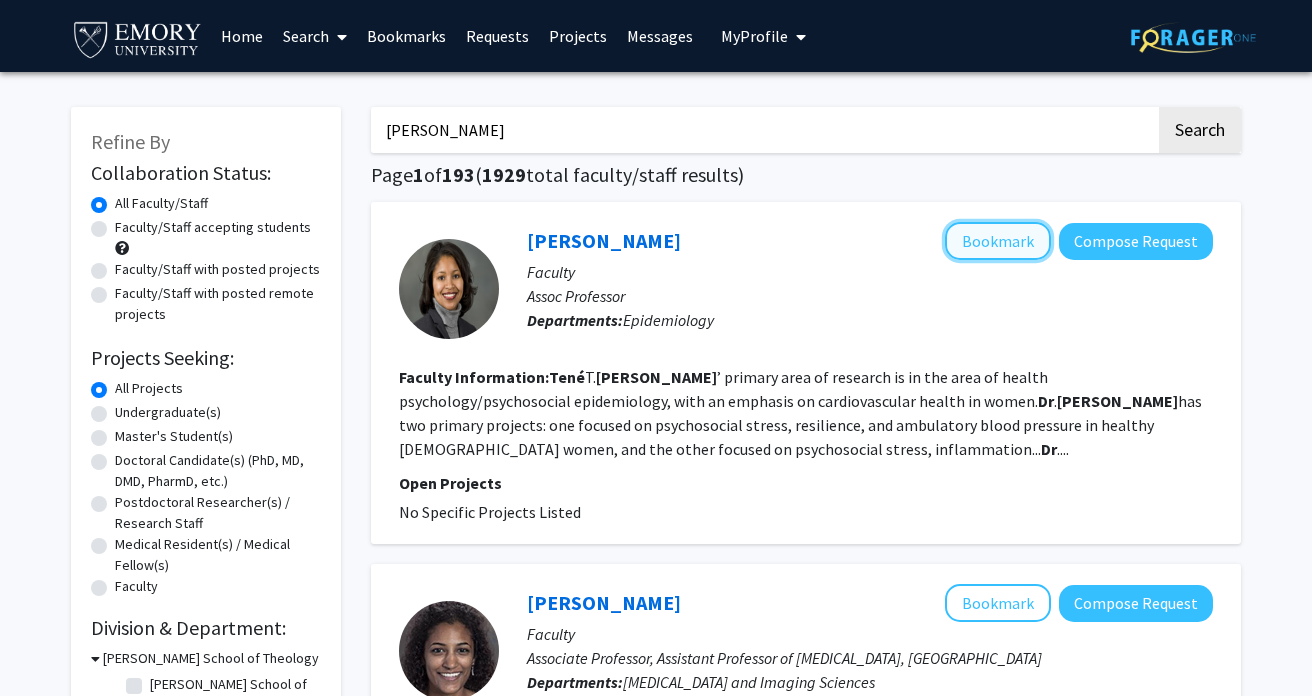 click on "Bookmark" 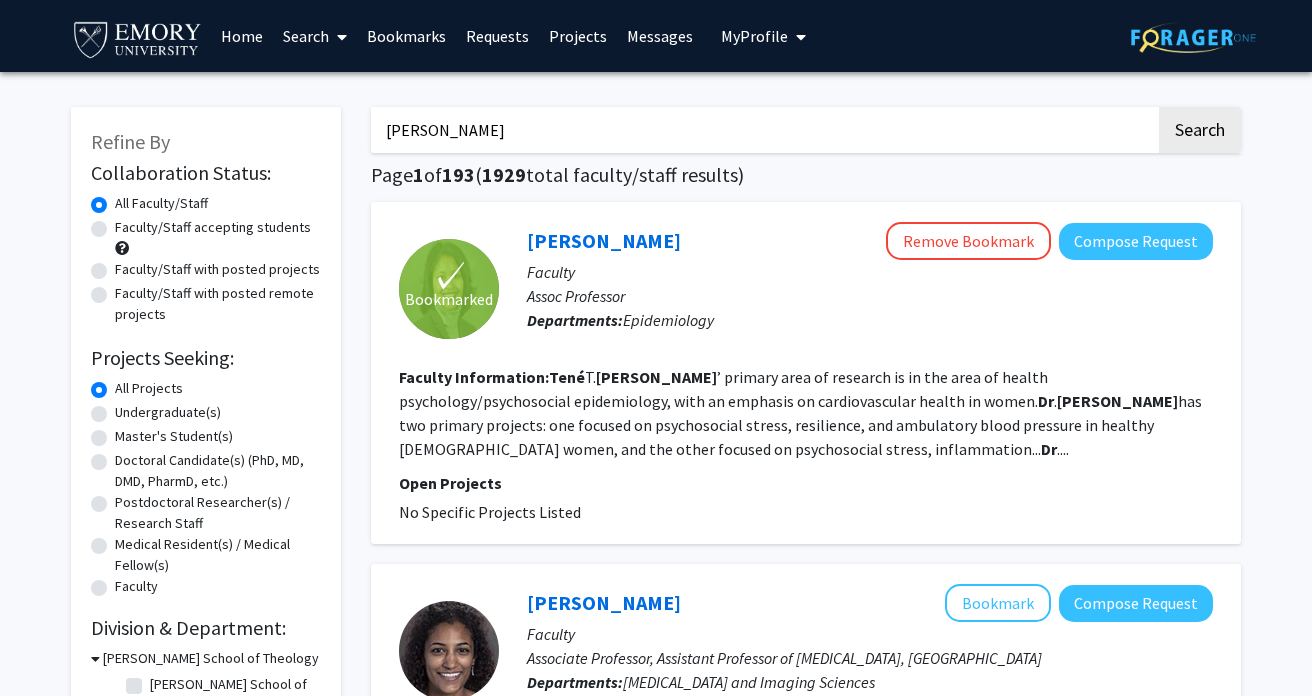 click on "Bookmarks" at bounding box center [406, 36] 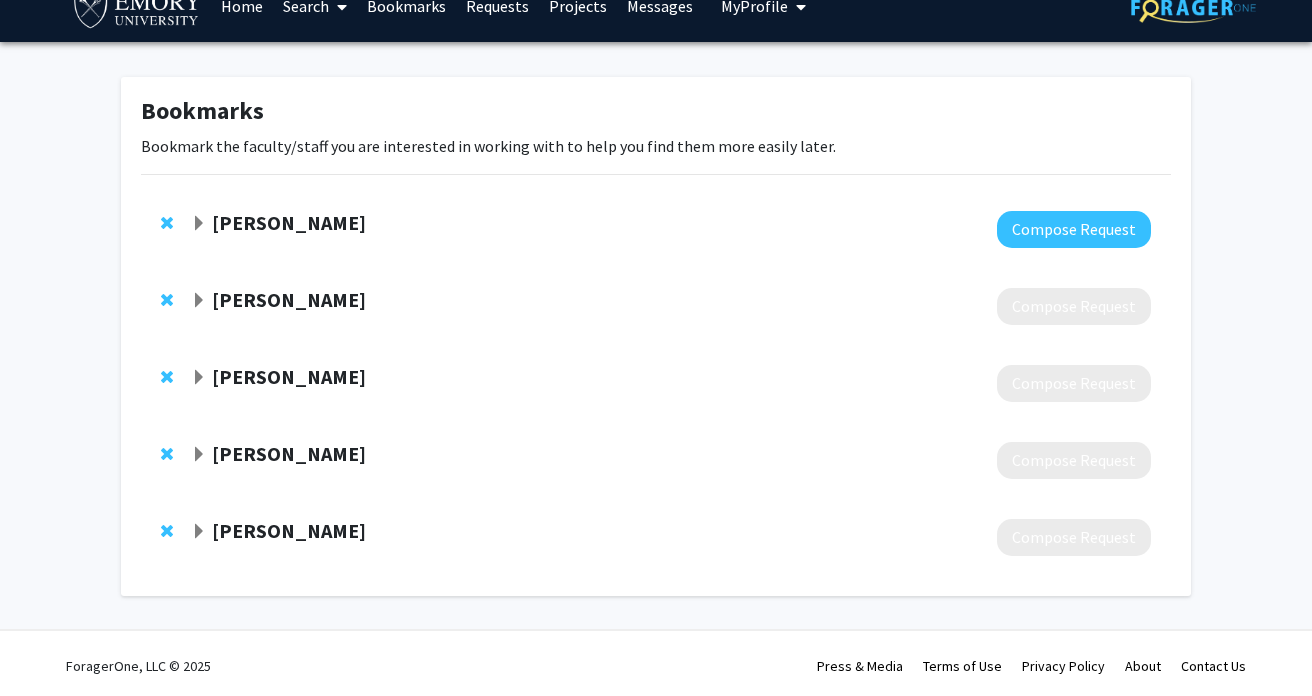 scroll, scrollTop: 35, scrollLeft: 0, axis: vertical 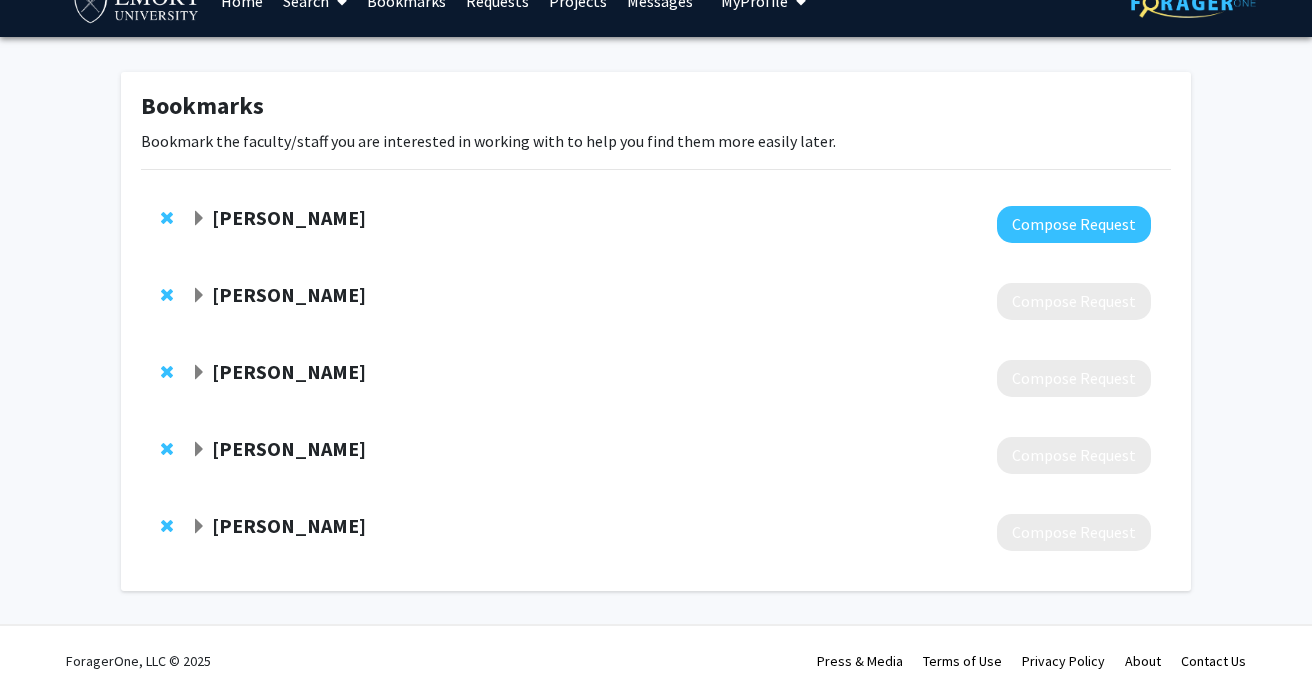 click on "Noni Keyton" 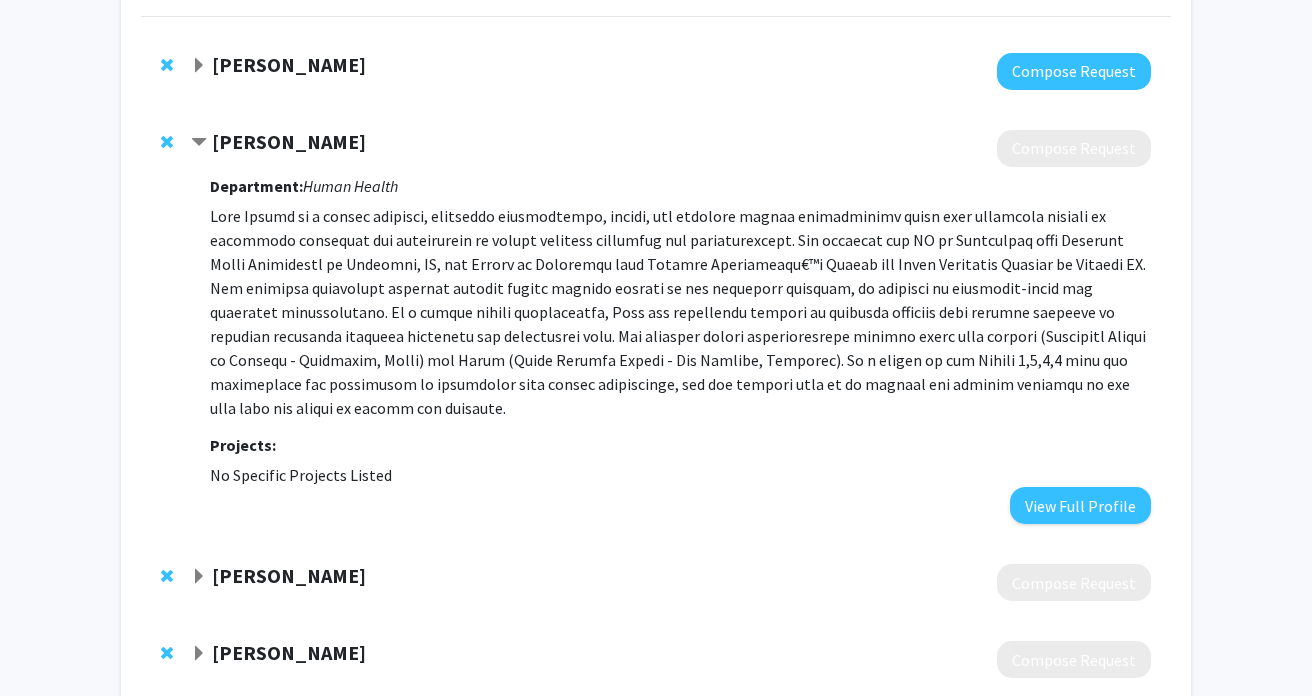 scroll, scrollTop: 225, scrollLeft: 0, axis: vertical 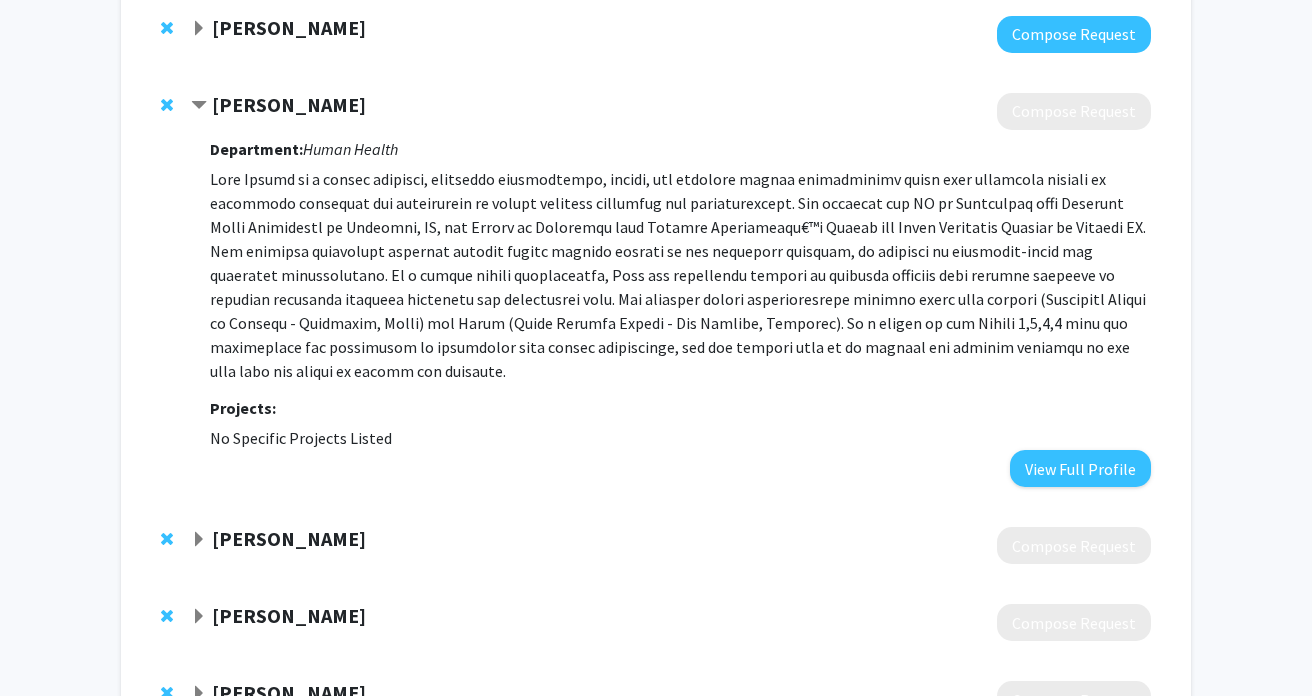 click on "Howa Yeung" 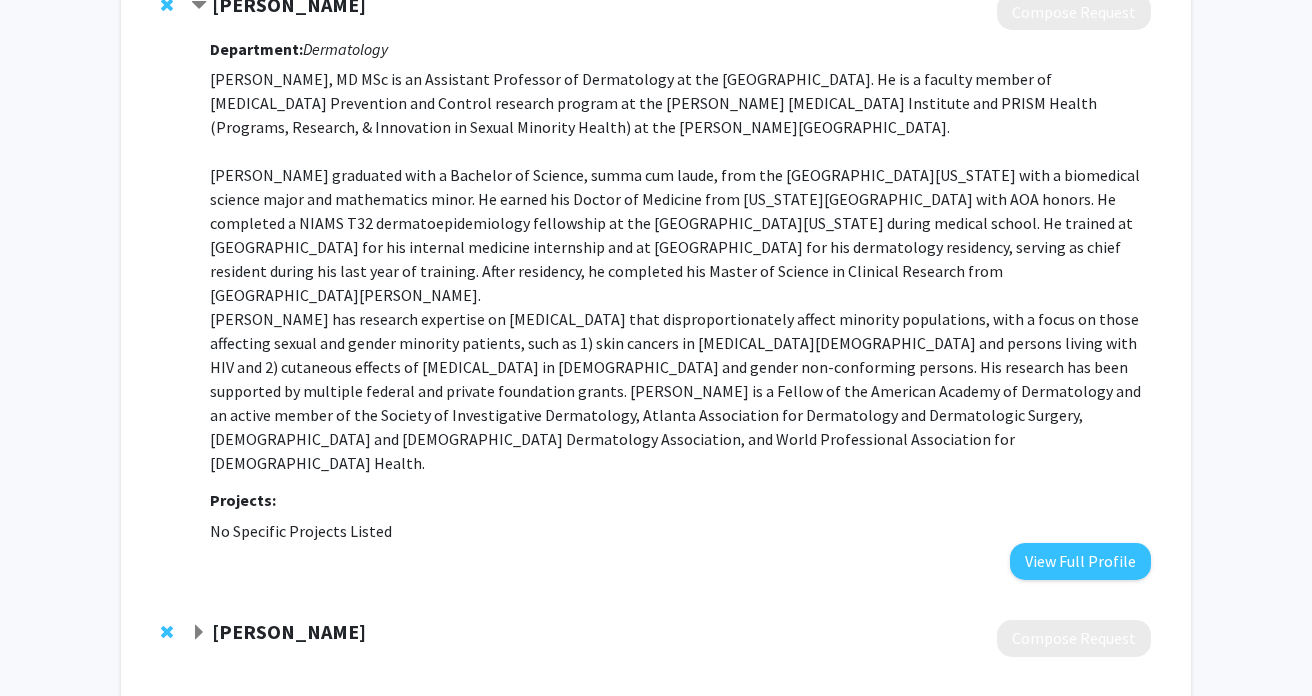 scroll, scrollTop: 763, scrollLeft: 0, axis: vertical 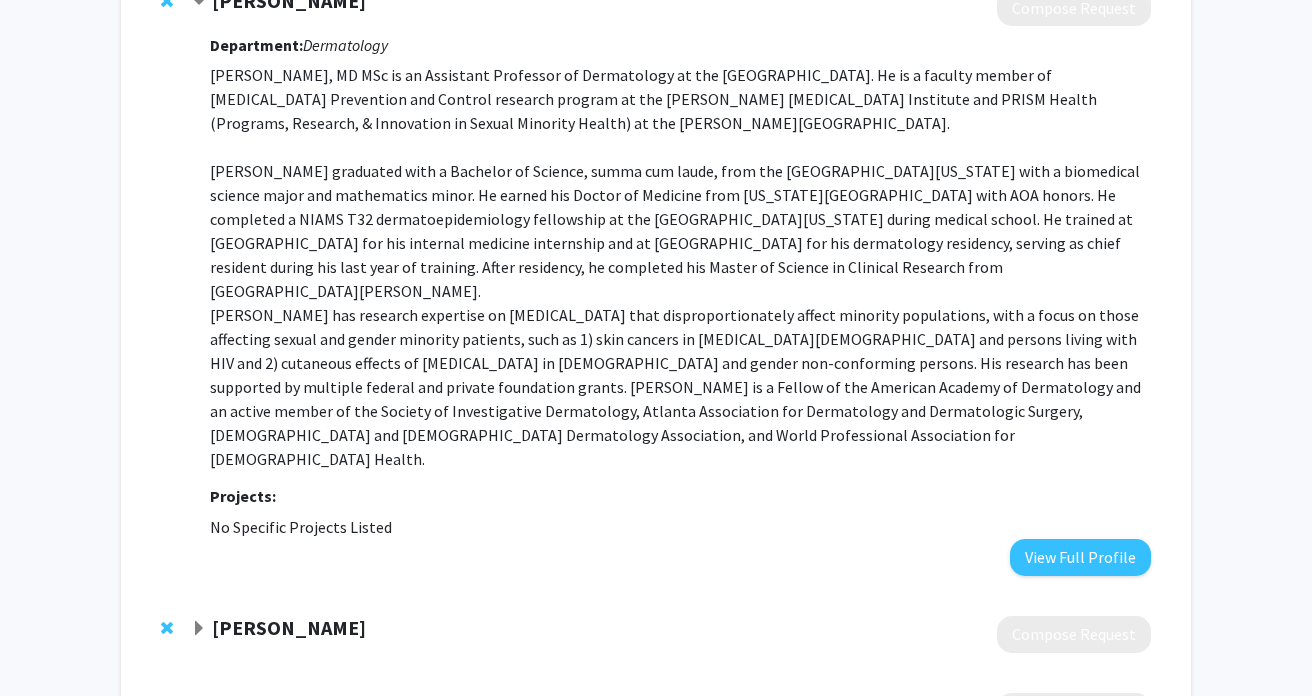 click on "Loren Krueger  Compose Request" 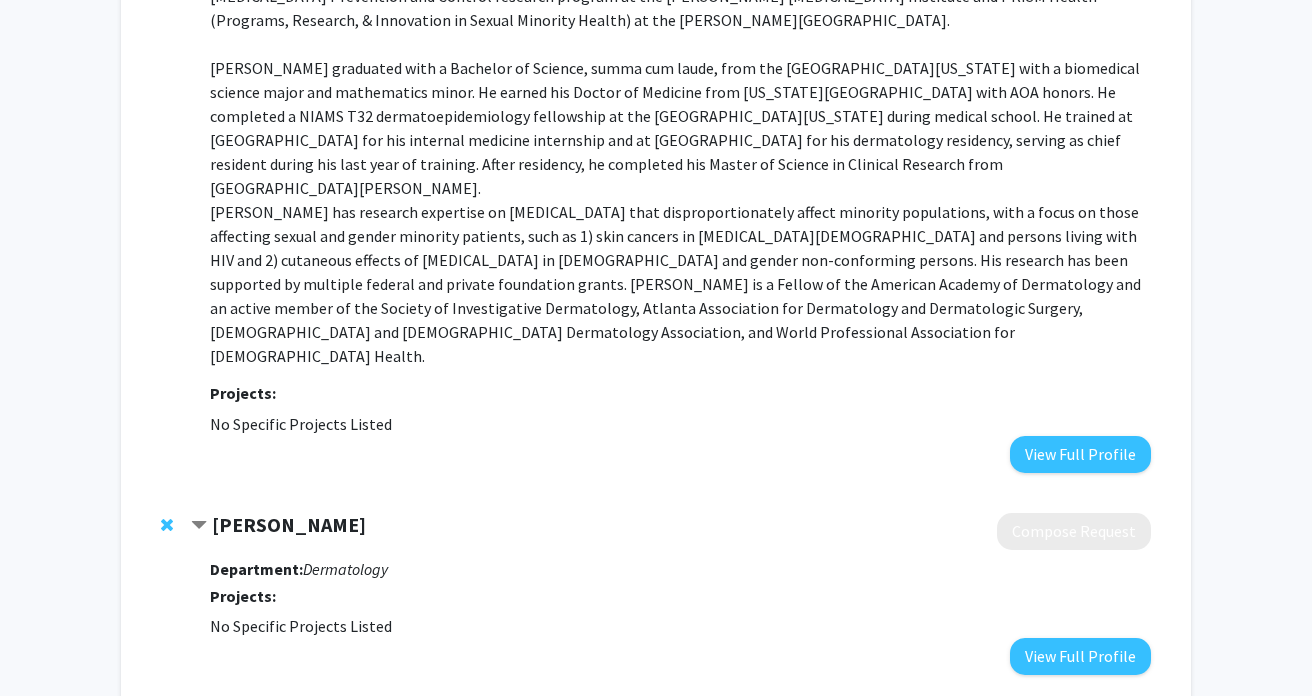 scroll, scrollTop: 1019, scrollLeft: 0, axis: vertical 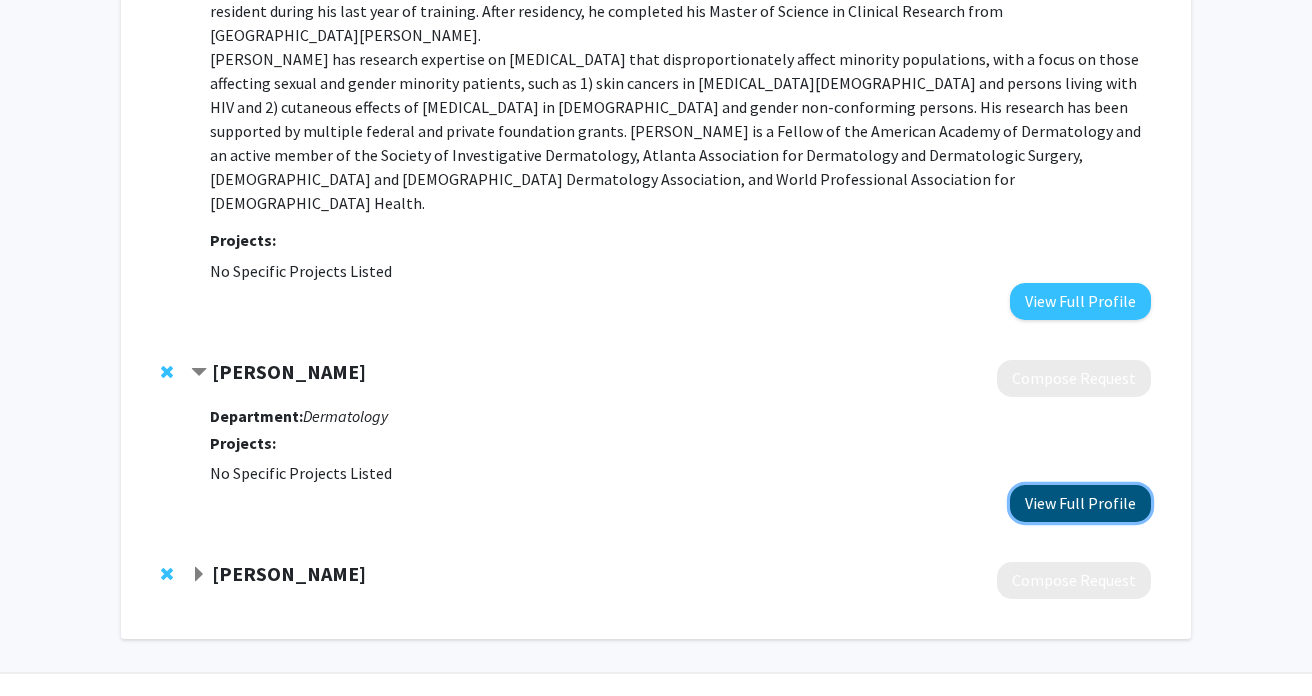 click on "View Full Profile" at bounding box center (1080, 503) 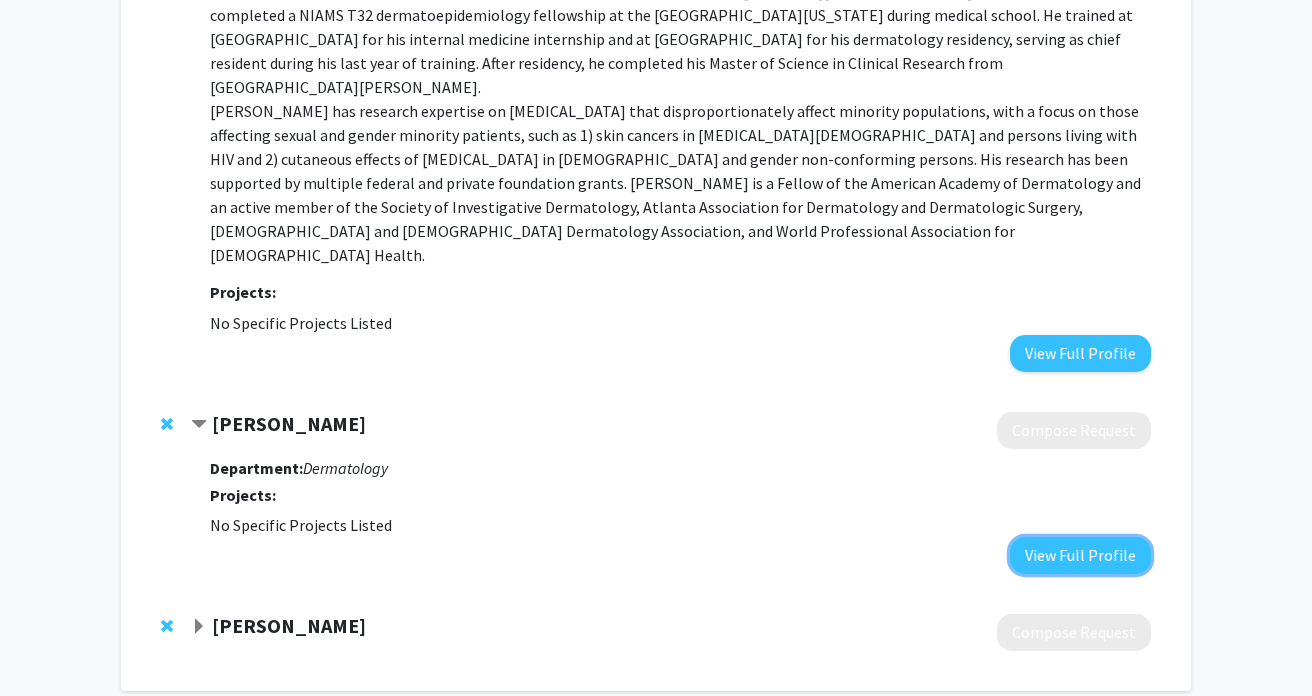 scroll, scrollTop: 1019, scrollLeft: 0, axis: vertical 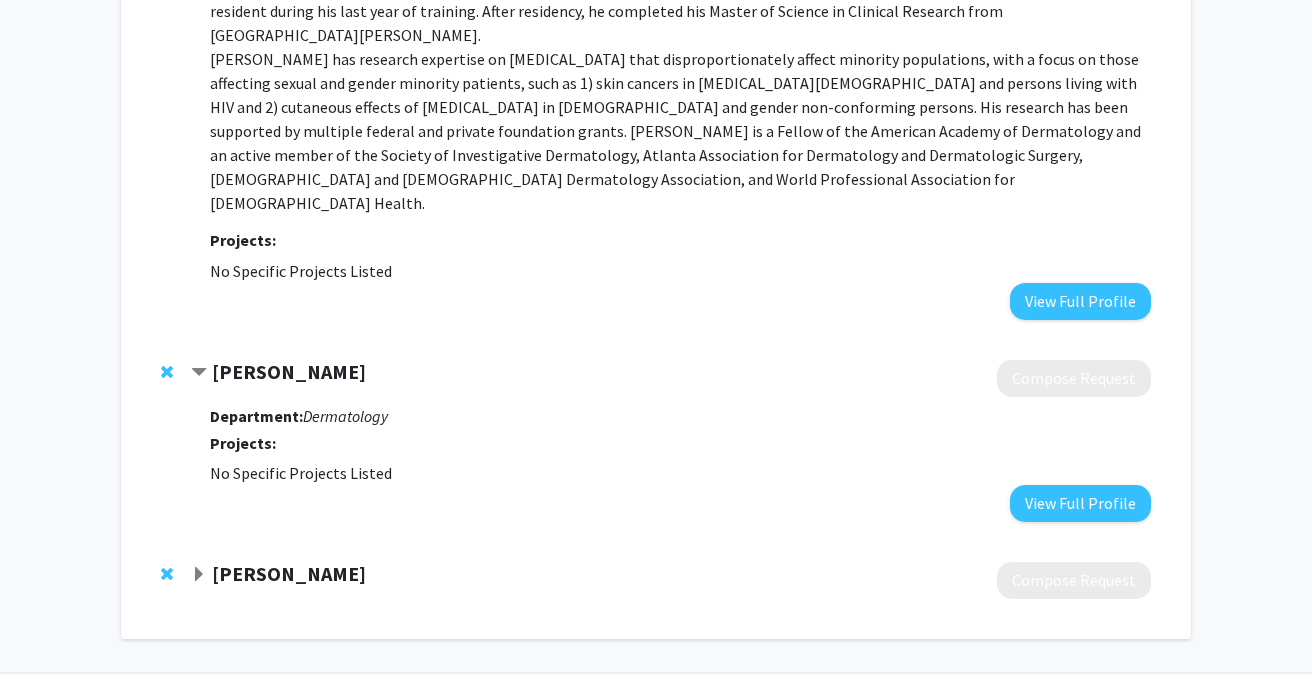 click 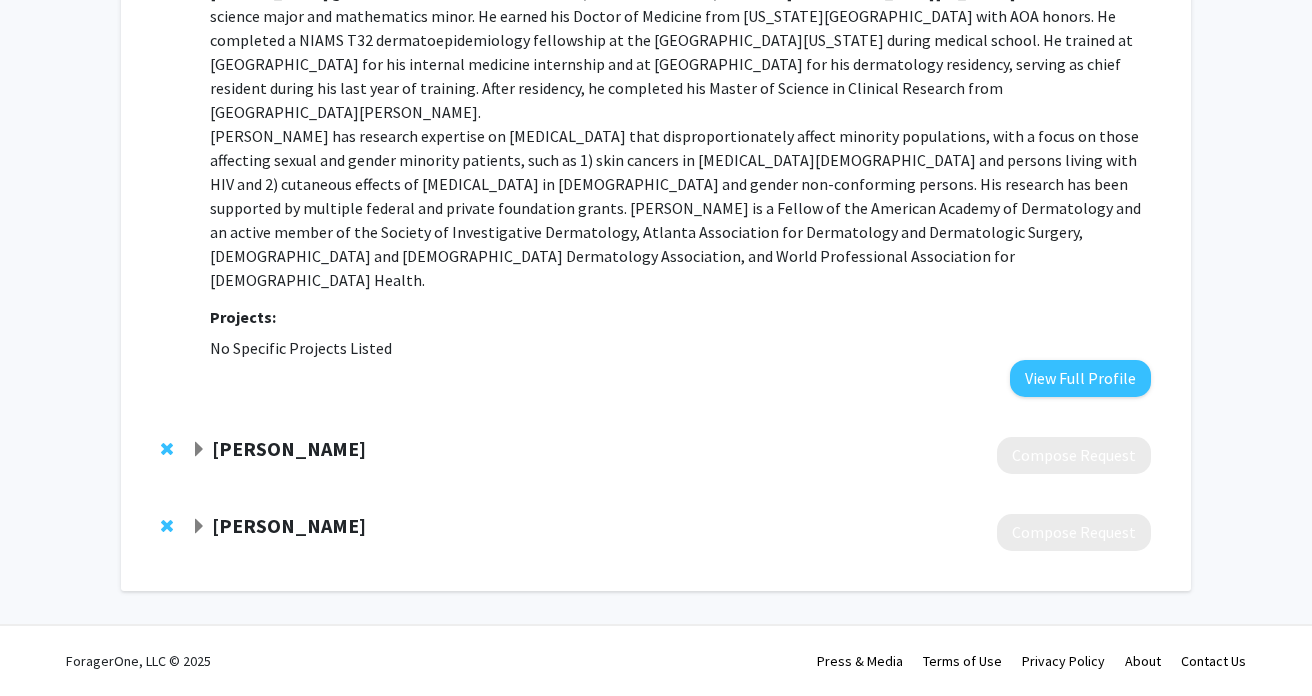 scroll, scrollTop: 893, scrollLeft: 0, axis: vertical 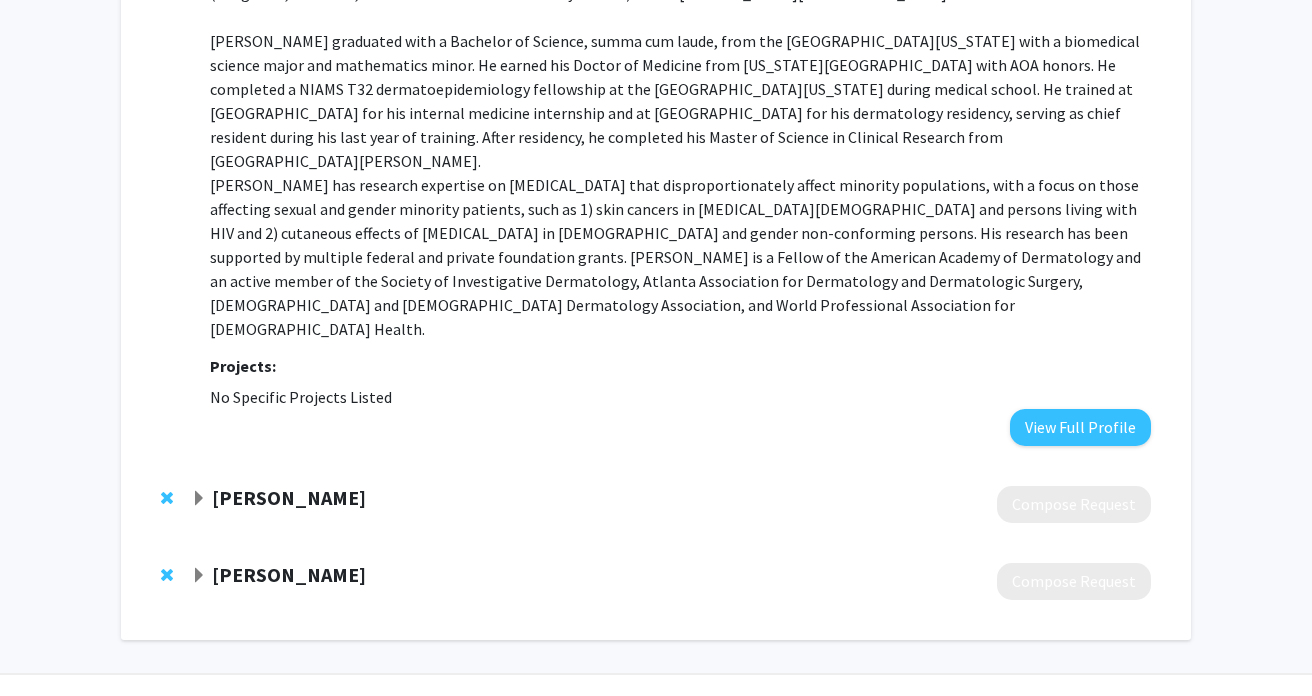 click on "[PERSON_NAME]" 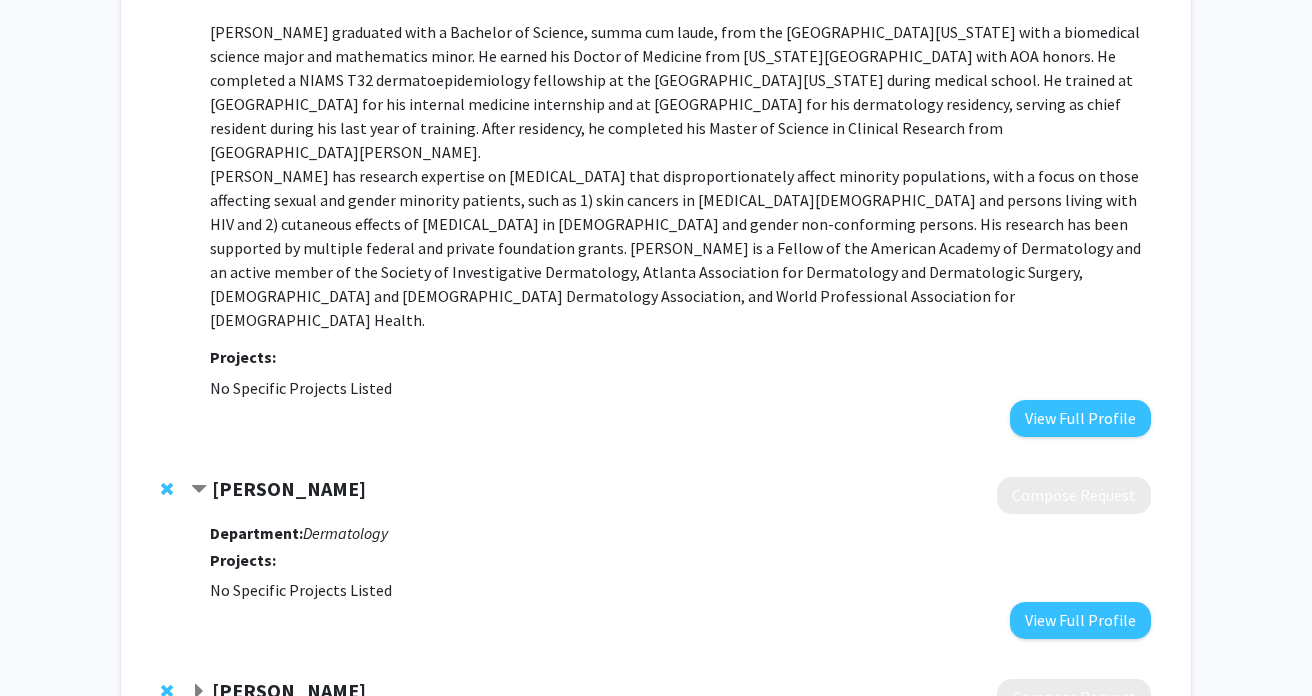 scroll, scrollTop: 903, scrollLeft: 0, axis: vertical 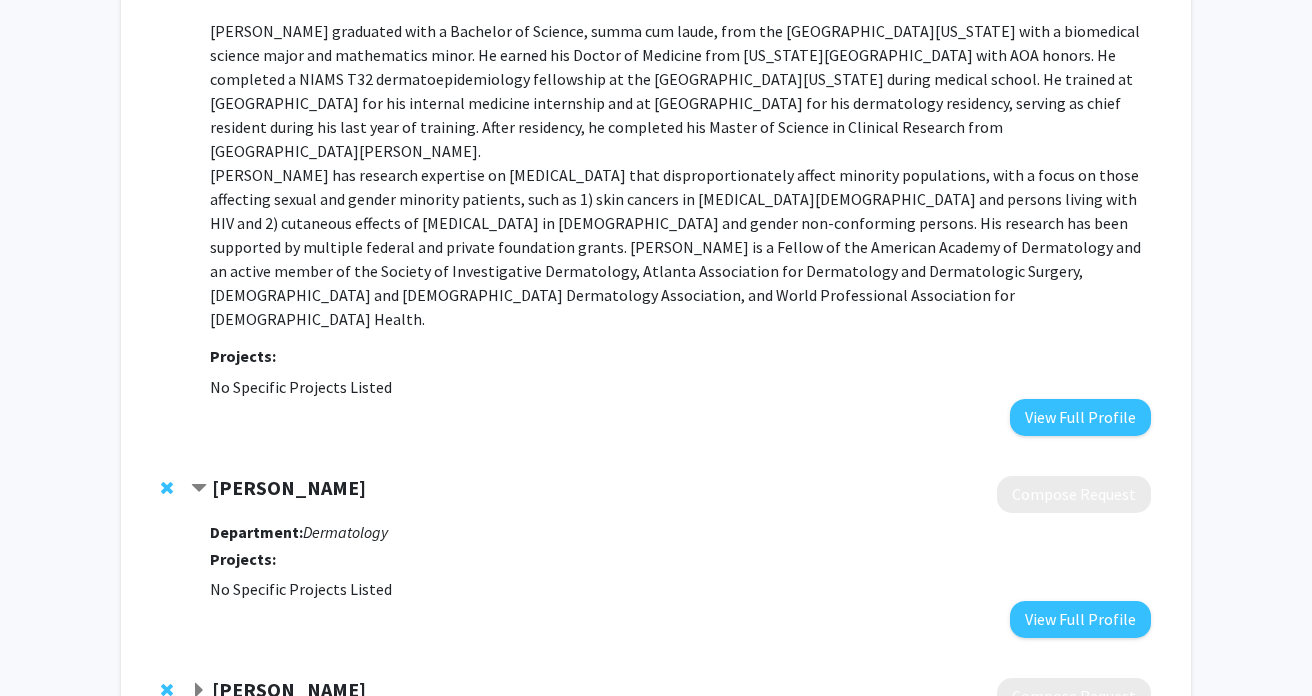 click on "Tené T. Lewis" 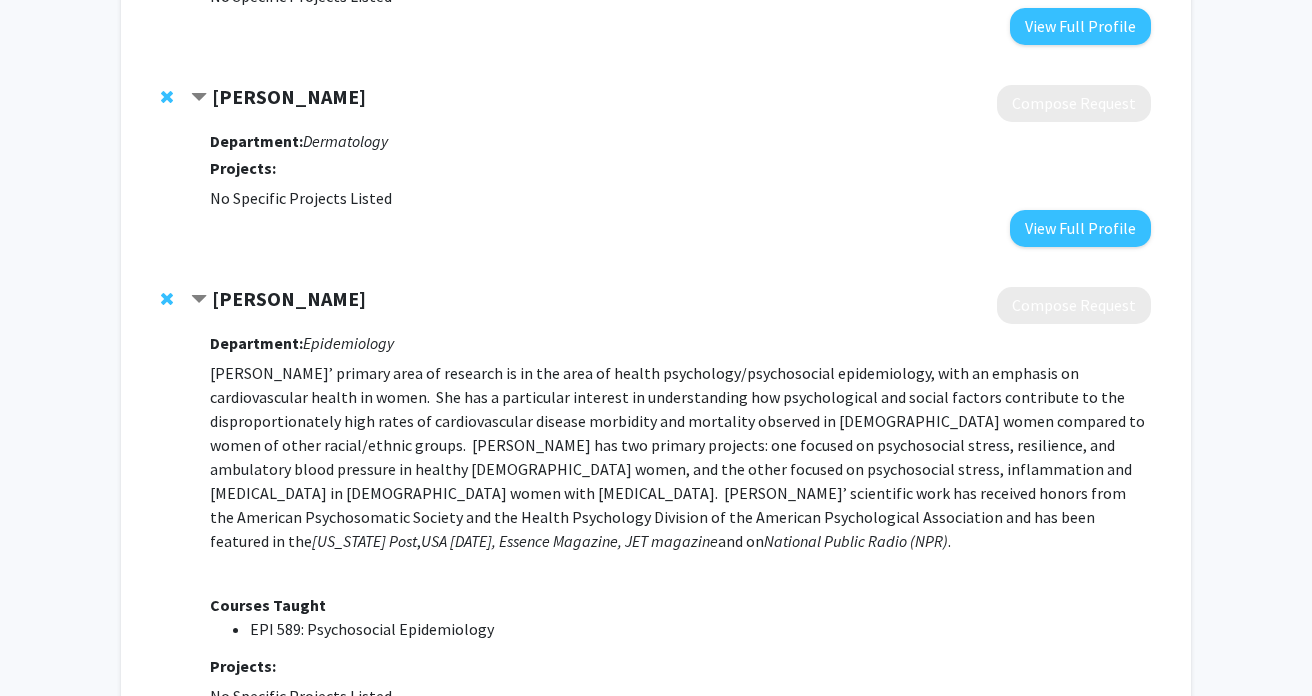 scroll, scrollTop: 1390, scrollLeft: 0, axis: vertical 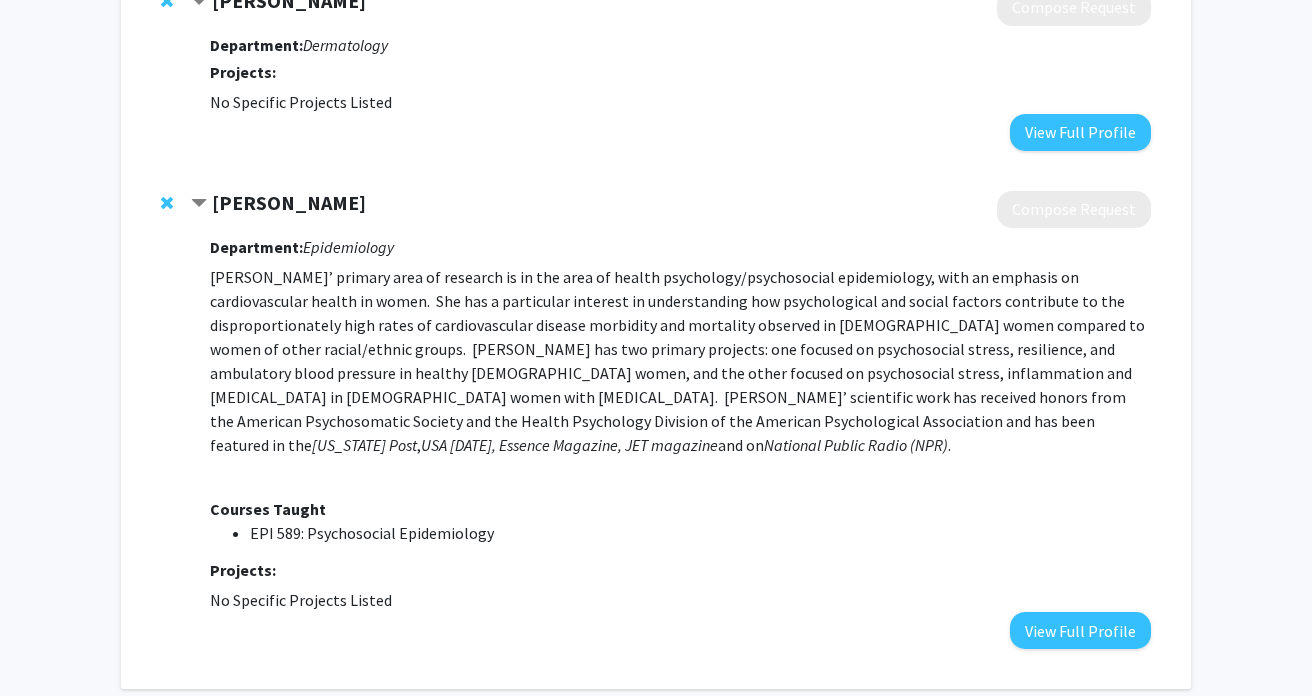 click on "Tené T. Lewis" 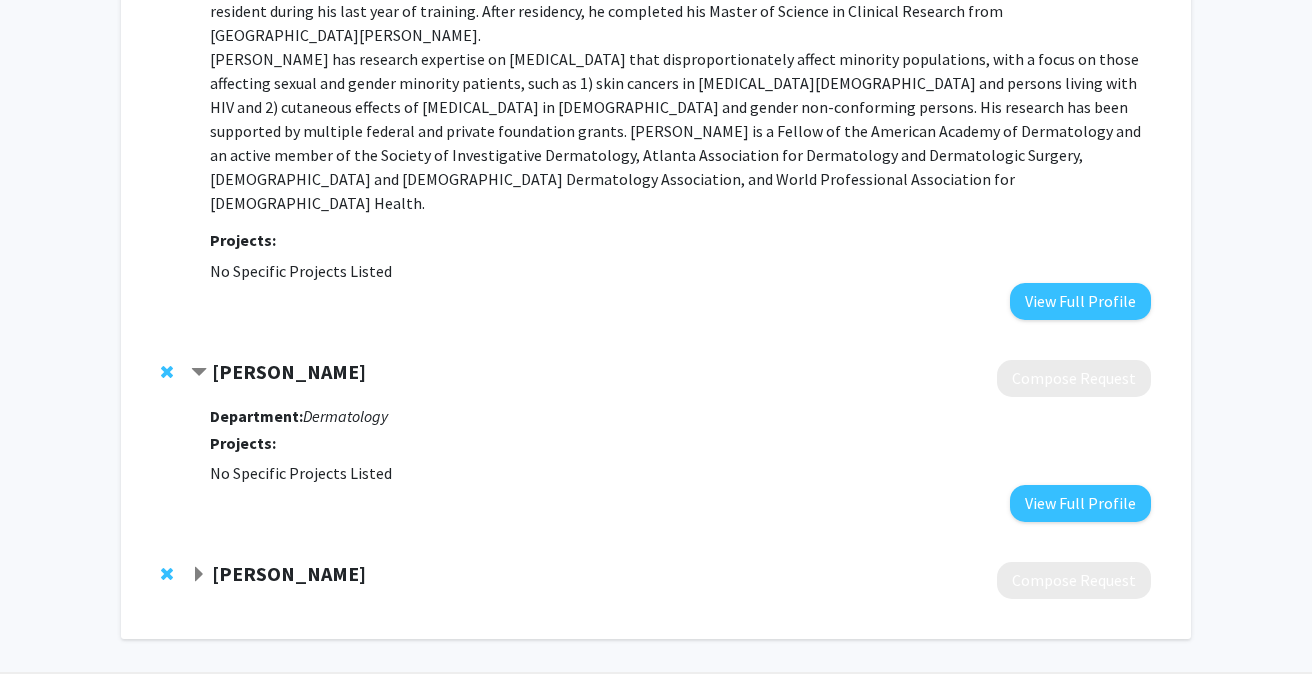 click on "Tené T. Lewis" 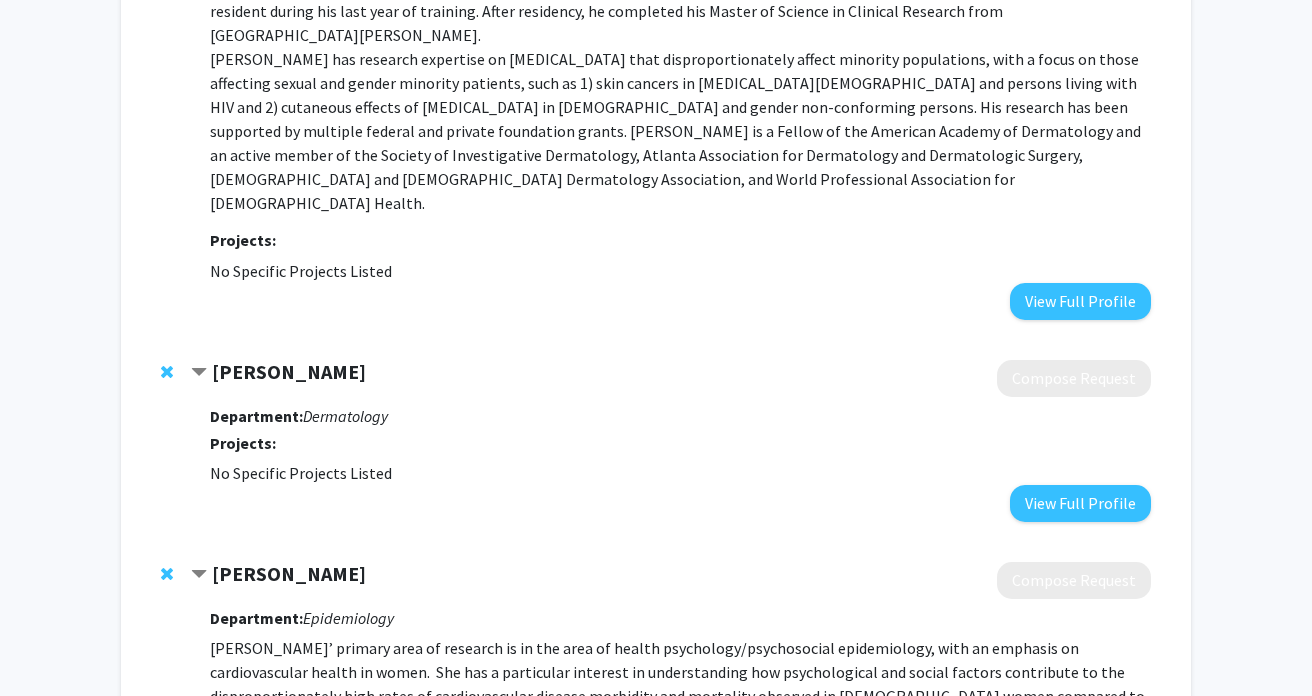 scroll, scrollTop: 1390, scrollLeft: 0, axis: vertical 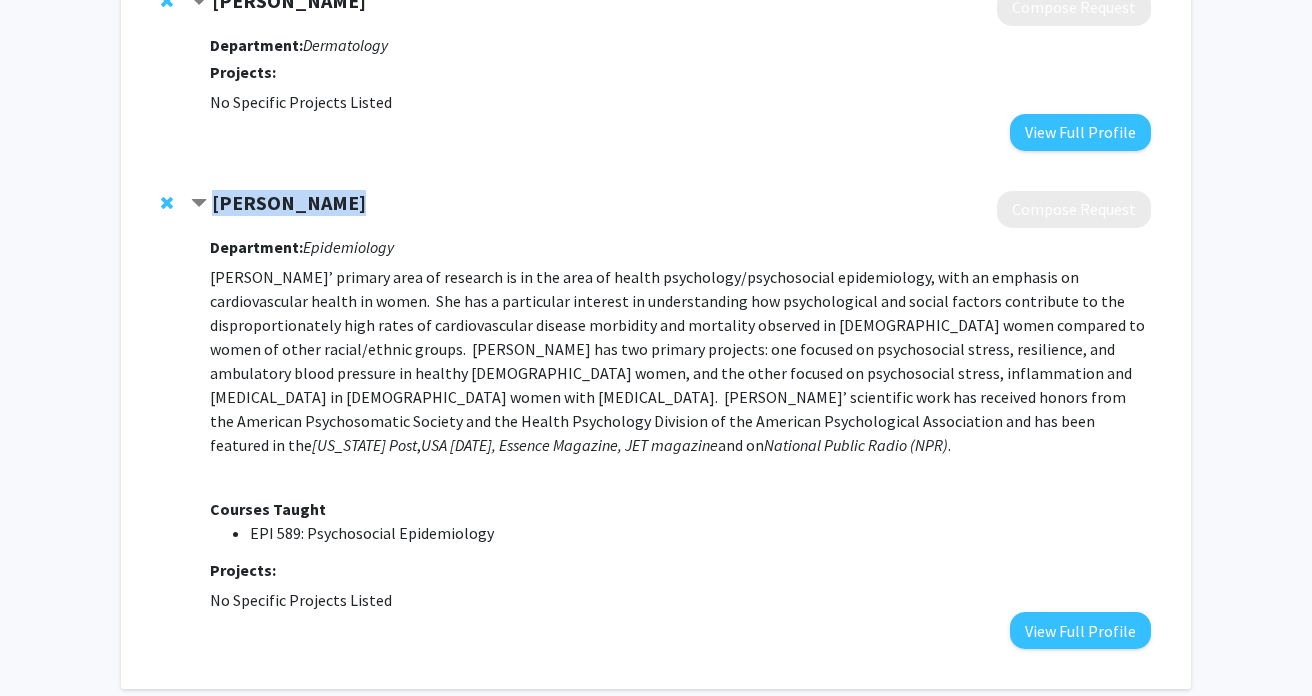 drag, startPoint x: 214, startPoint y: 150, endPoint x: 323, endPoint y: 155, distance: 109.11462 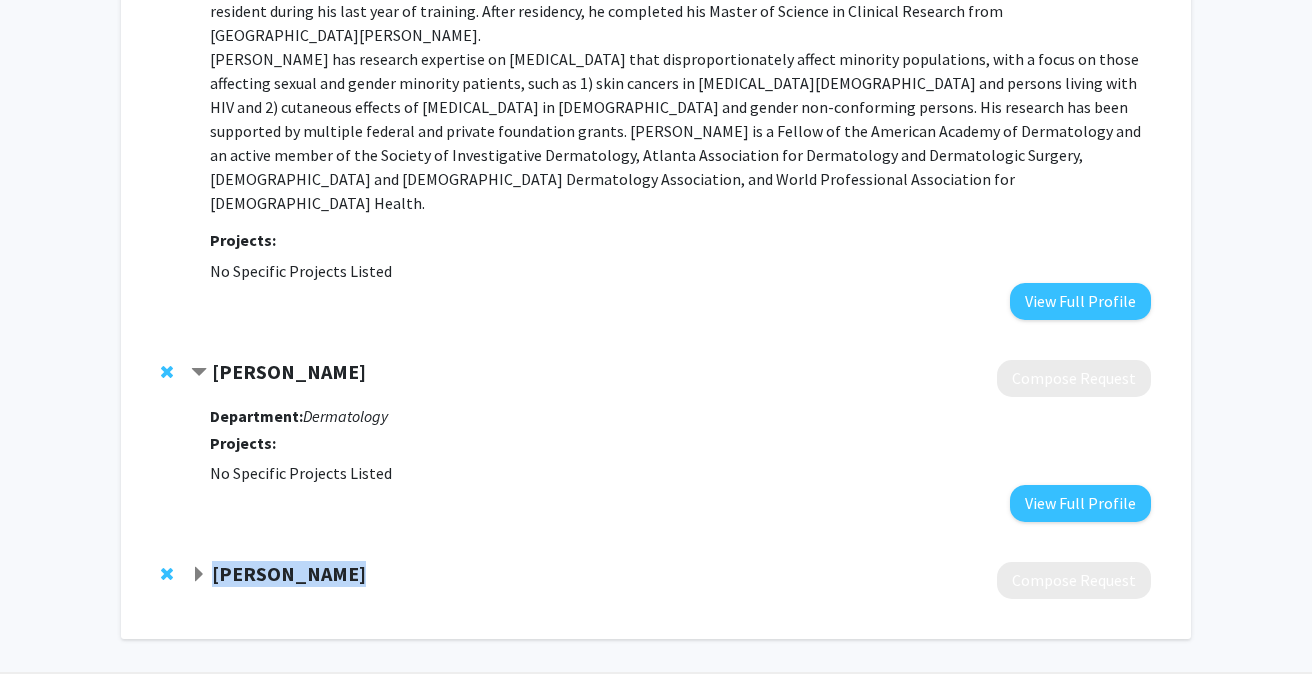 copy on "Tené T. Lewis" 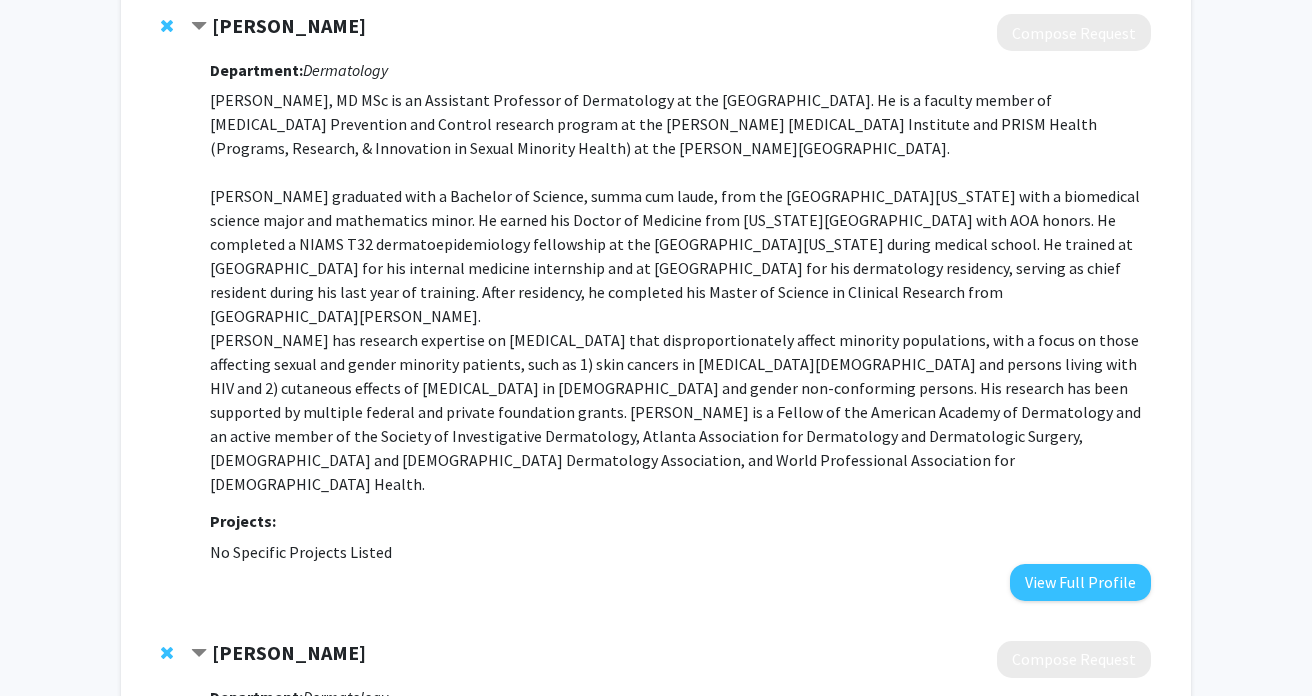 scroll, scrollTop: 1019, scrollLeft: 0, axis: vertical 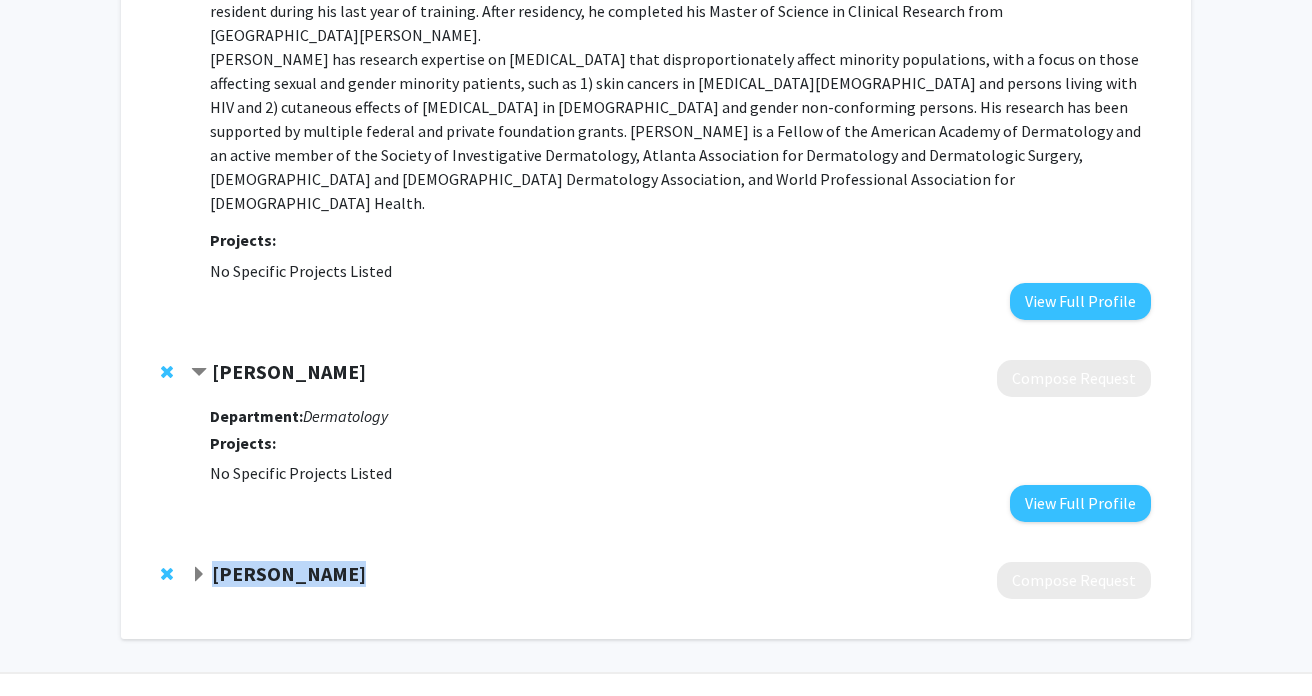 copy on "Tené T. Lewis" 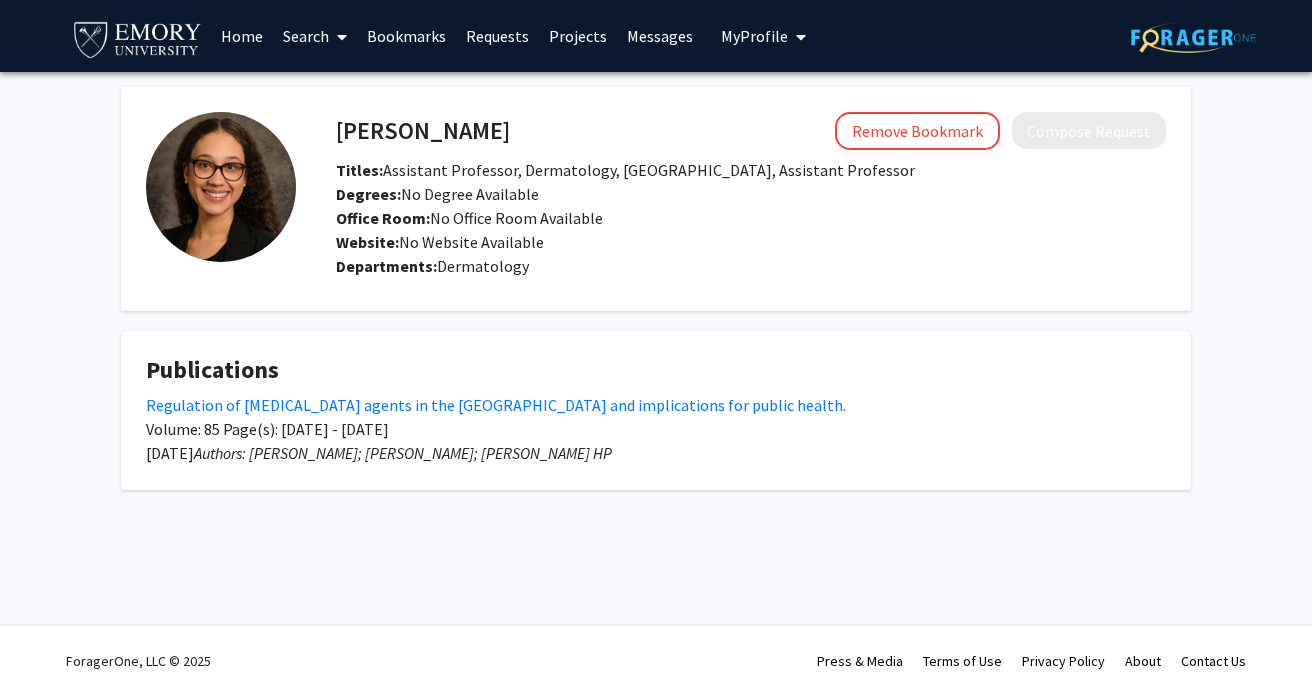 scroll, scrollTop: 0, scrollLeft: 0, axis: both 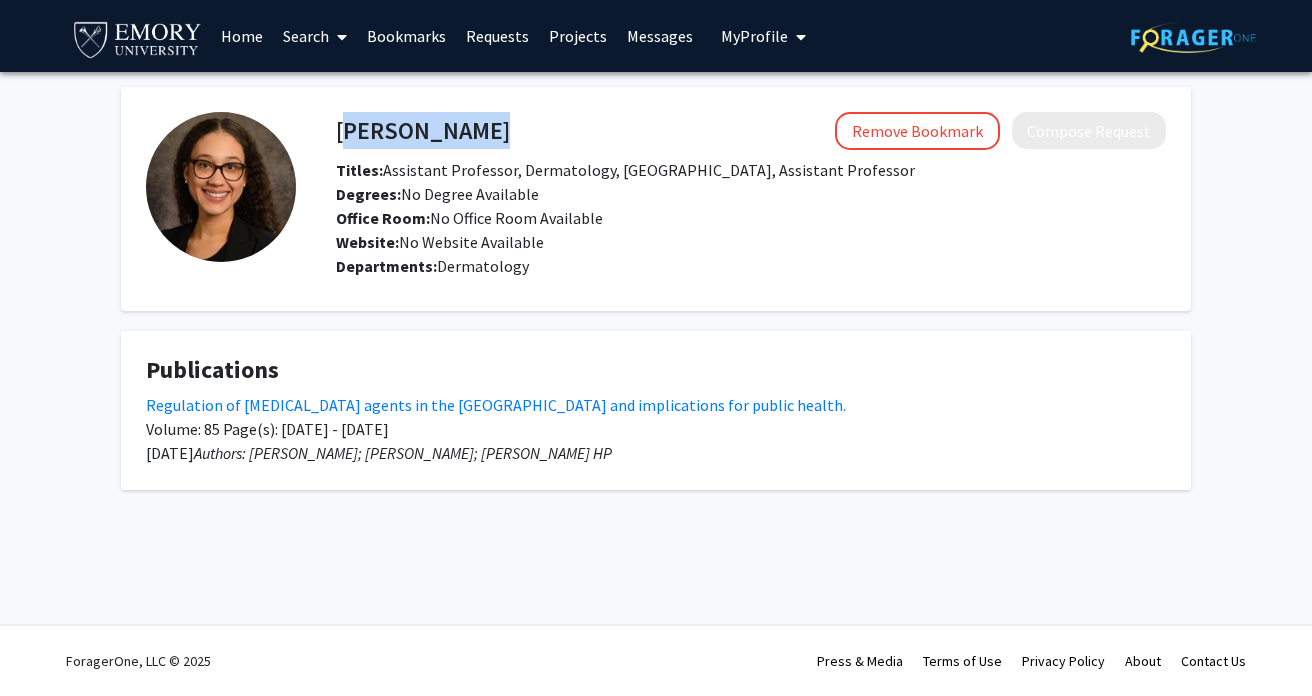 drag, startPoint x: 486, startPoint y: 133, endPoint x: 336, endPoint y: 137, distance: 150.05333 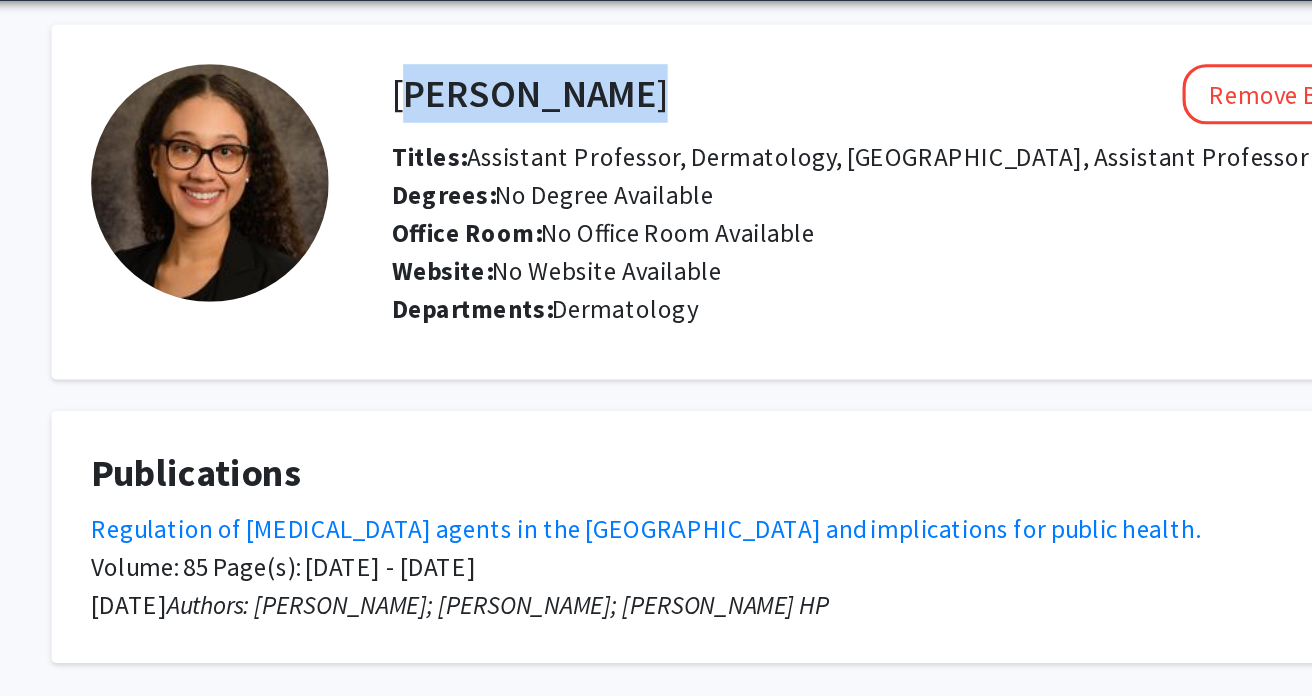 copy on "[PERSON_NAME]" 